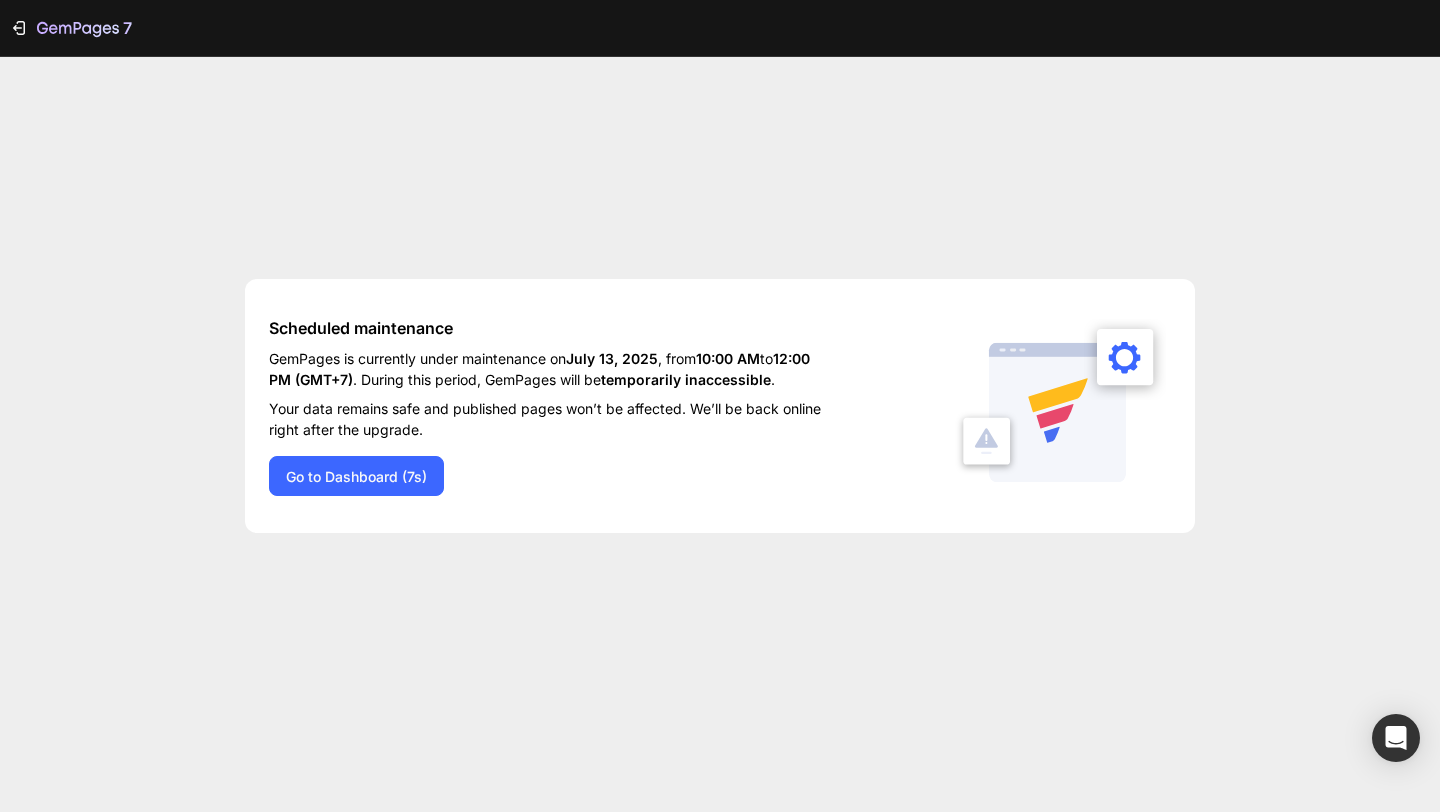 scroll, scrollTop: 0, scrollLeft: 0, axis: both 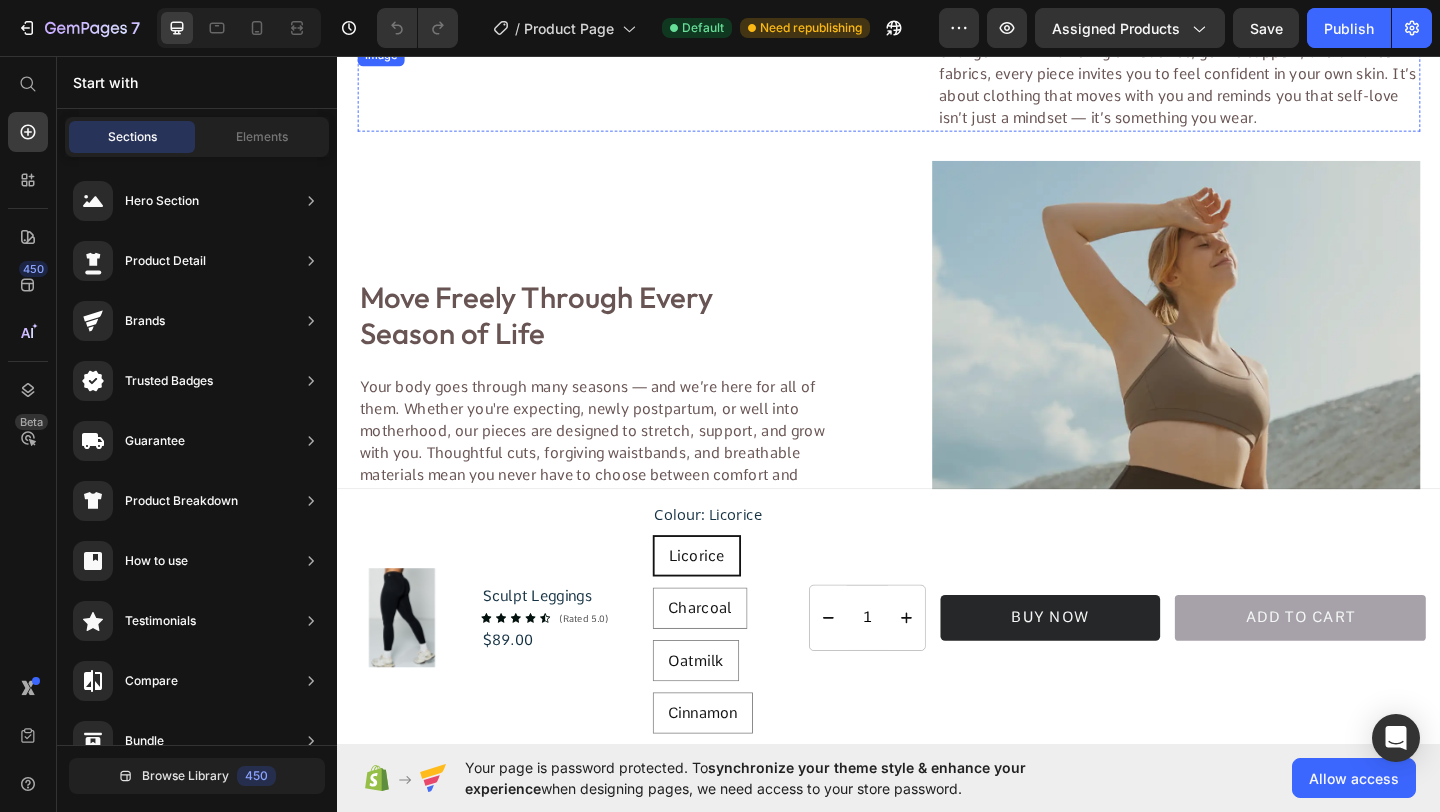 click at bounding box center (624, 43) 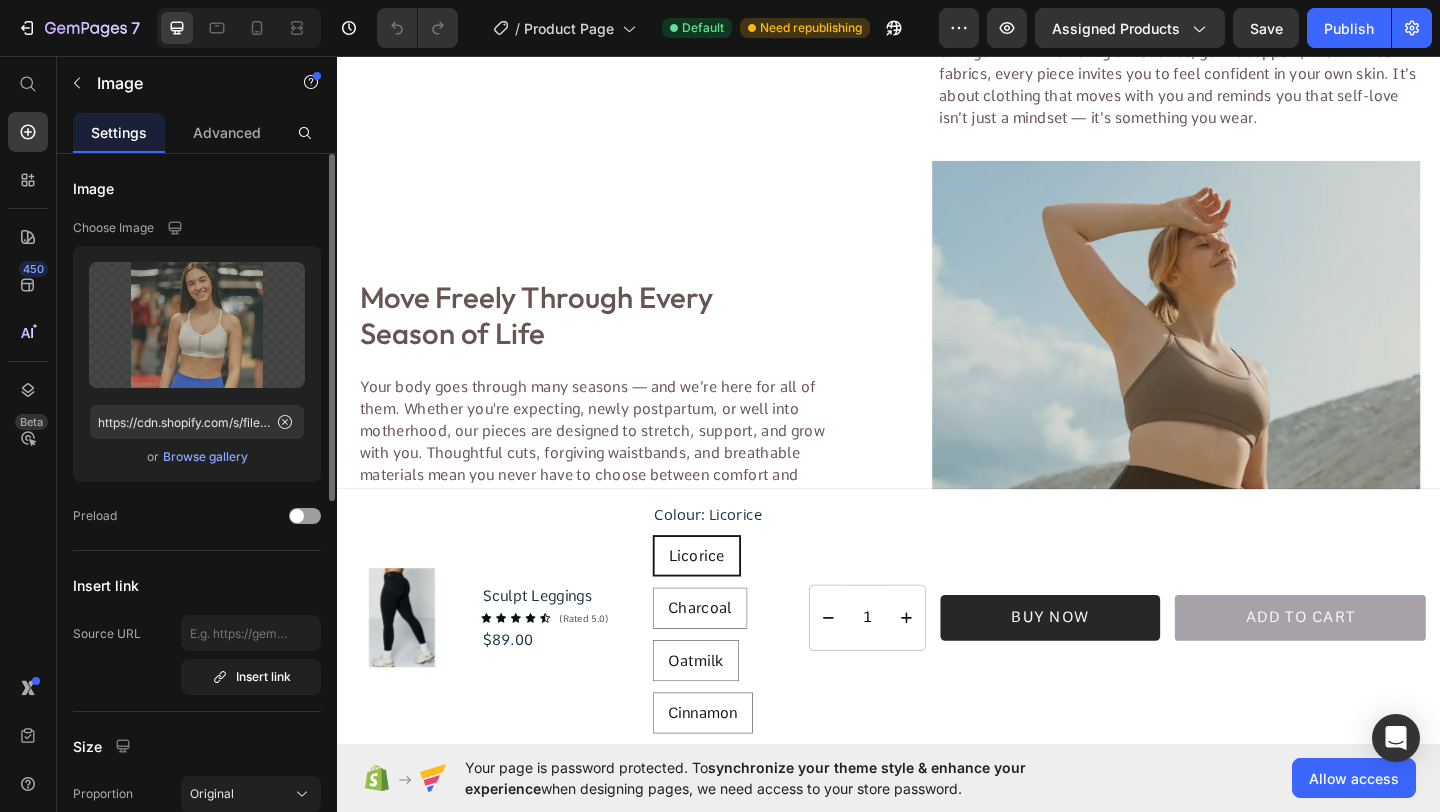 click on "Browse gallery" at bounding box center (205, 457) 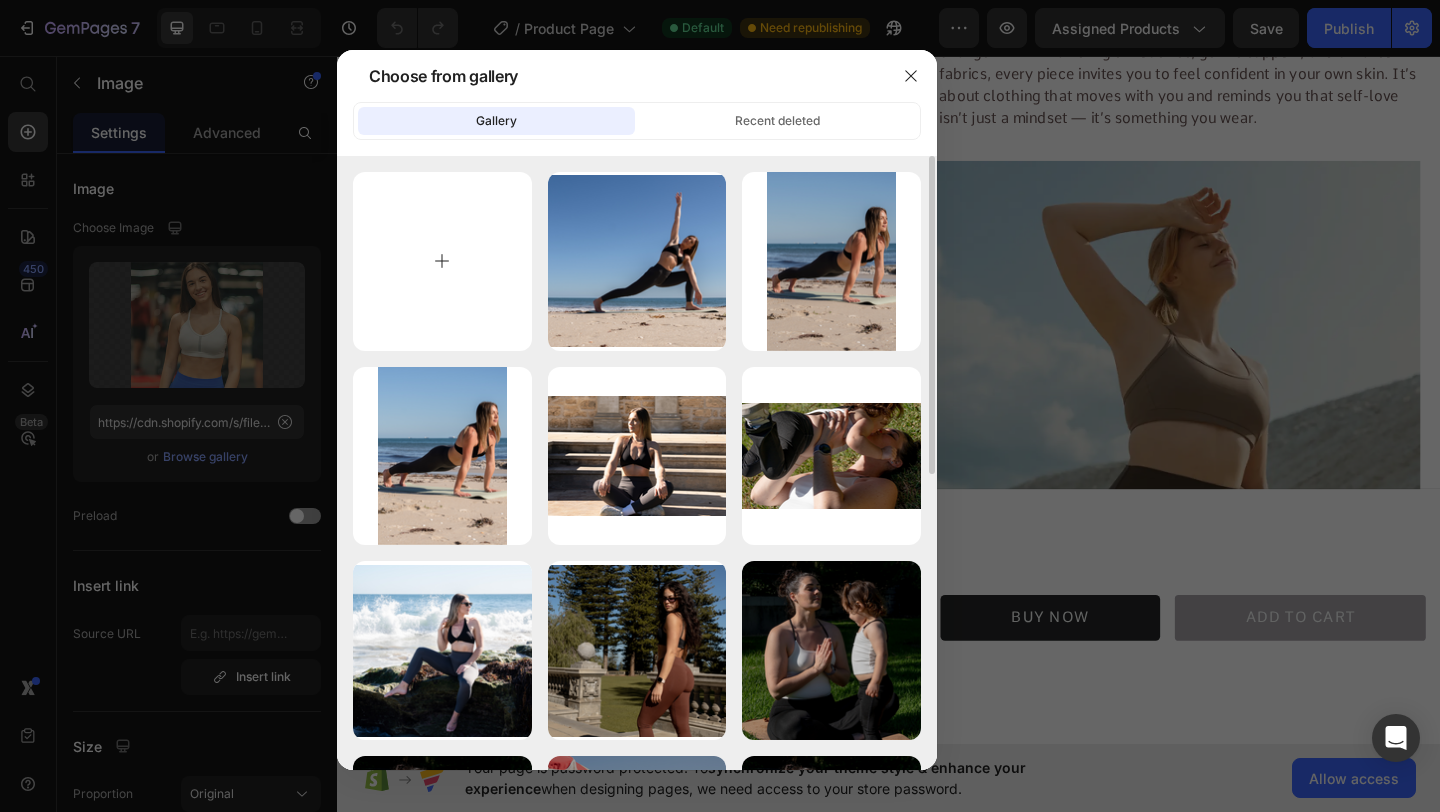 click at bounding box center (442, 261) 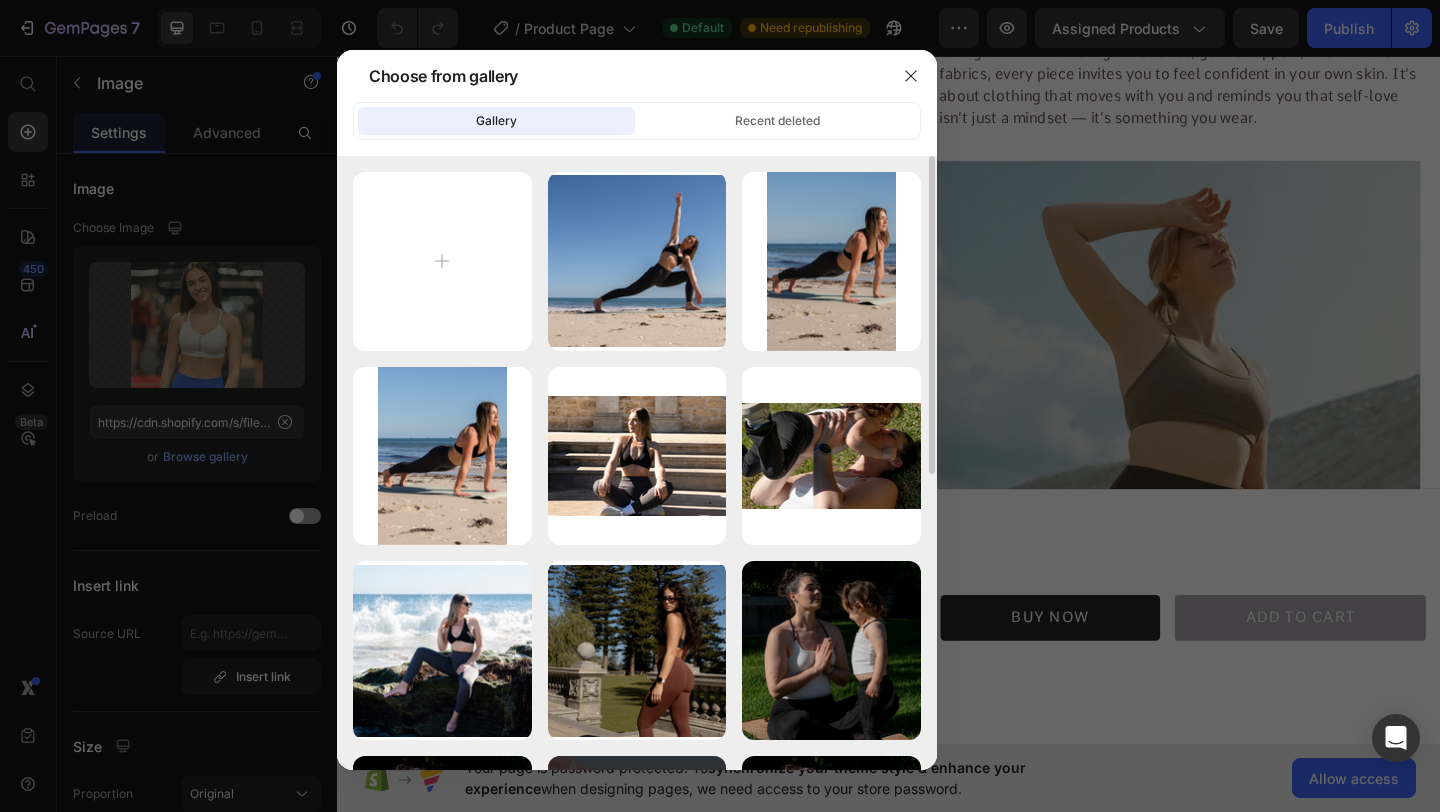 type on "C:\fakepath\Untitled design (15).png" 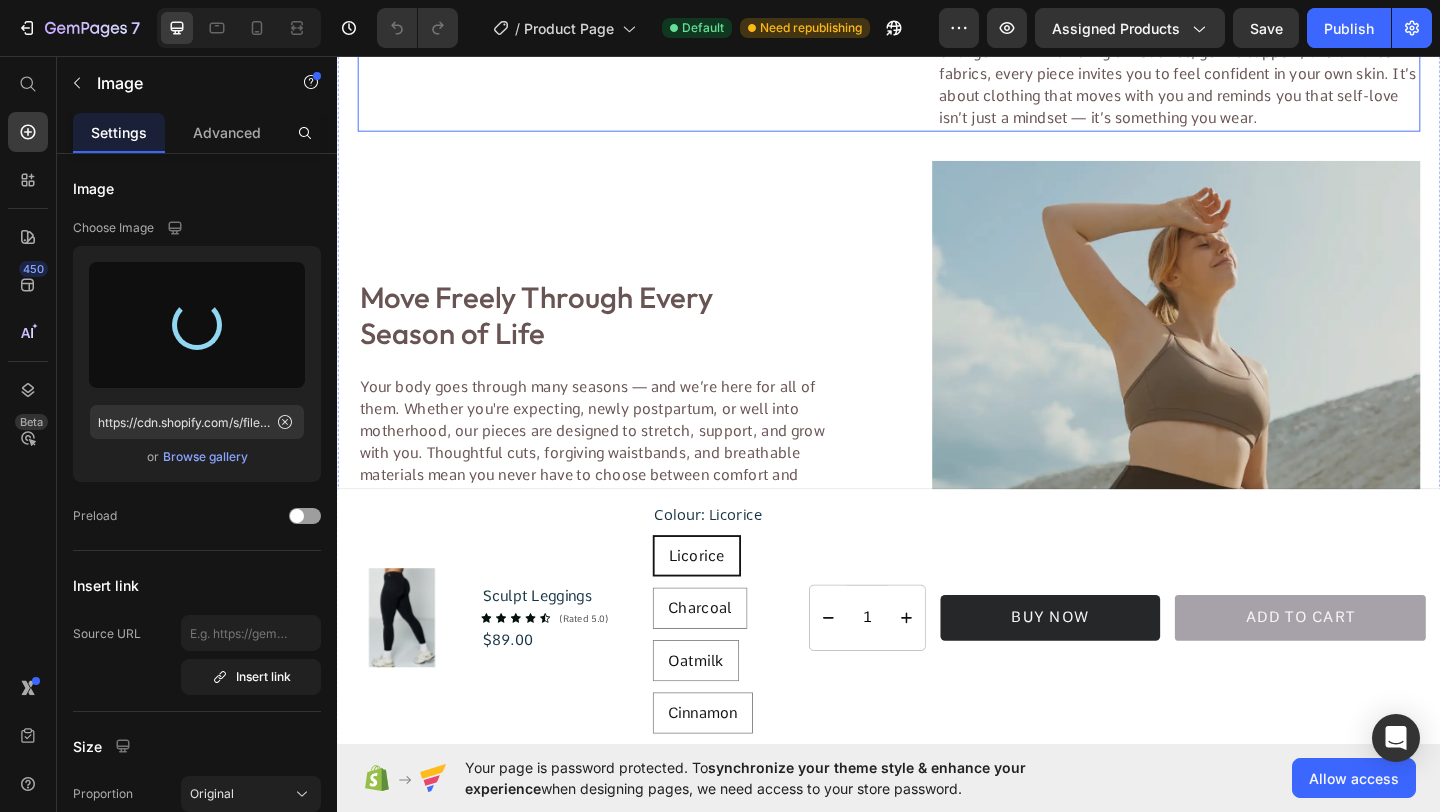 type on "https://cdn.shopify.com/s/files/1/0806/4840/5026/files/gempages_574603512663508080-3fcab554-11a3-4ccd-84d6-d11b42ed8af6.png" 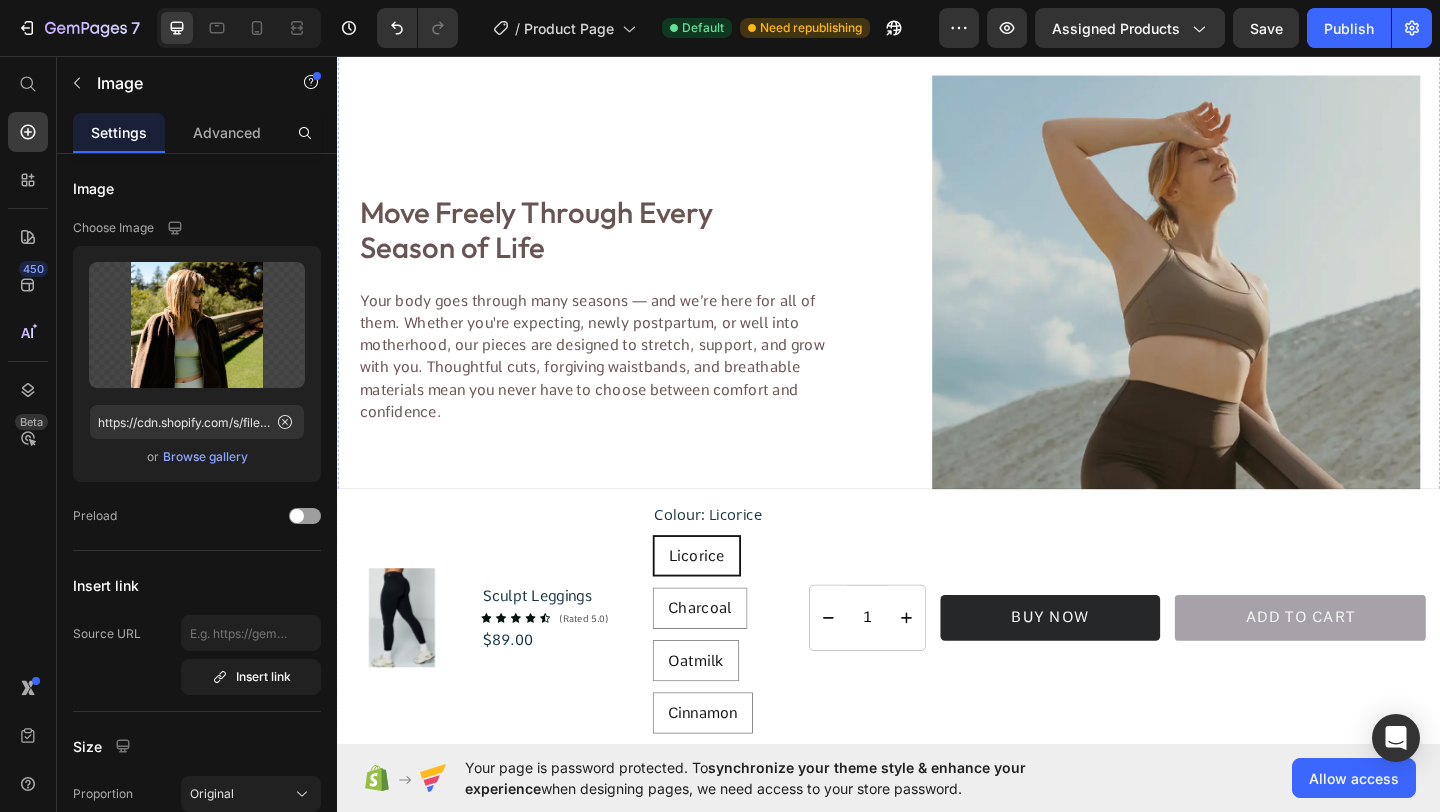 scroll, scrollTop: 2196, scrollLeft: 0, axis: vertical 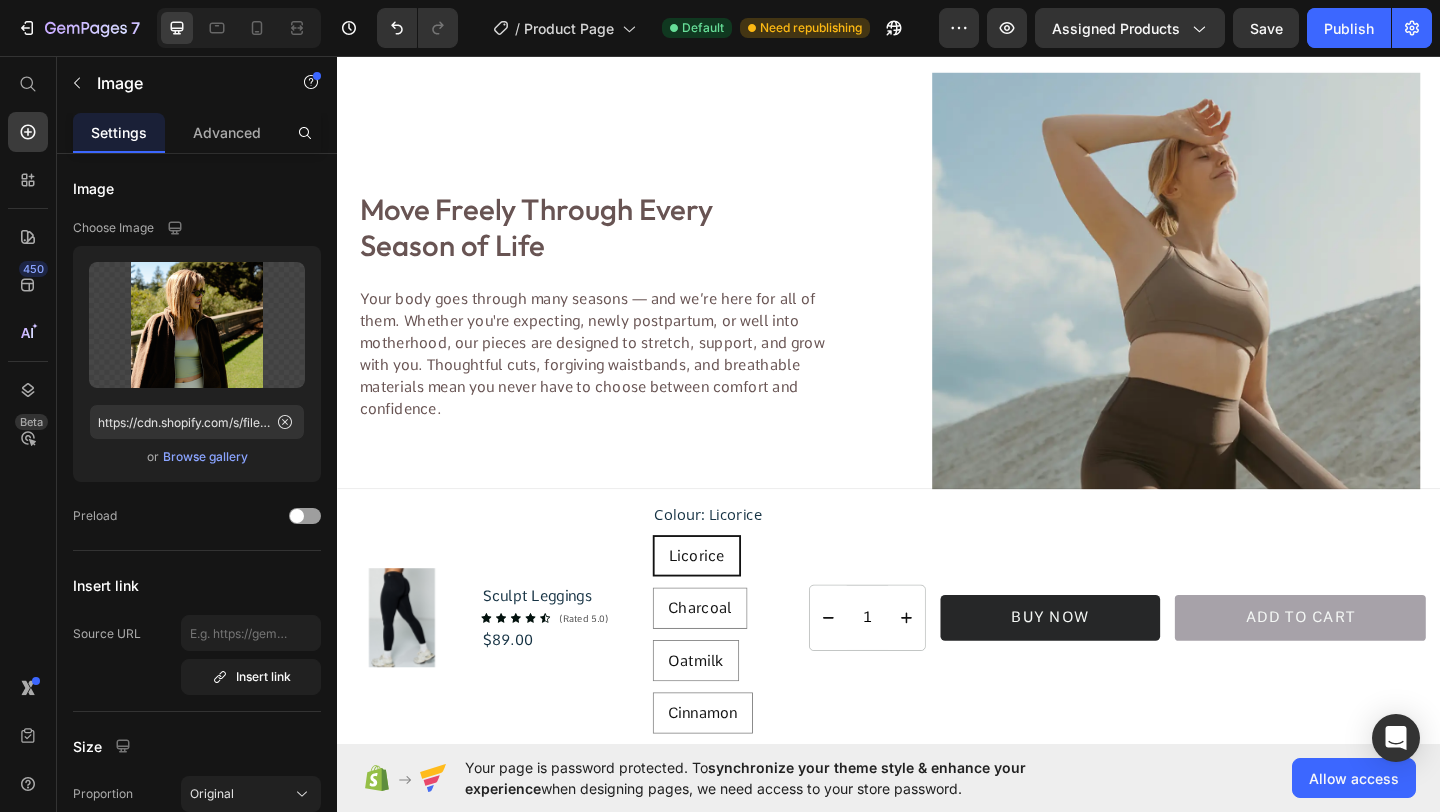 click at bounding box center [624, -53] 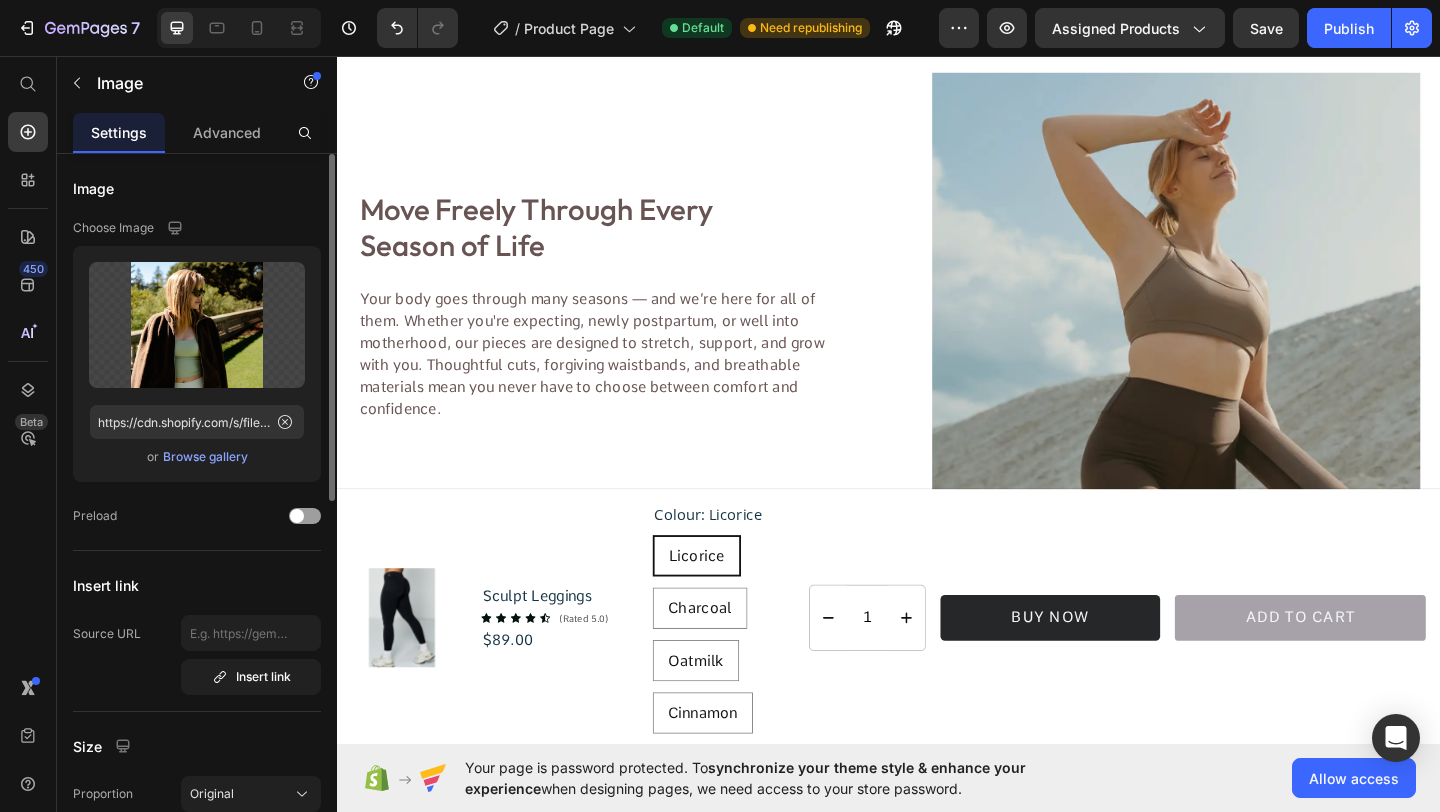 click on "Browse gallery" at bounding box center (205, 457) 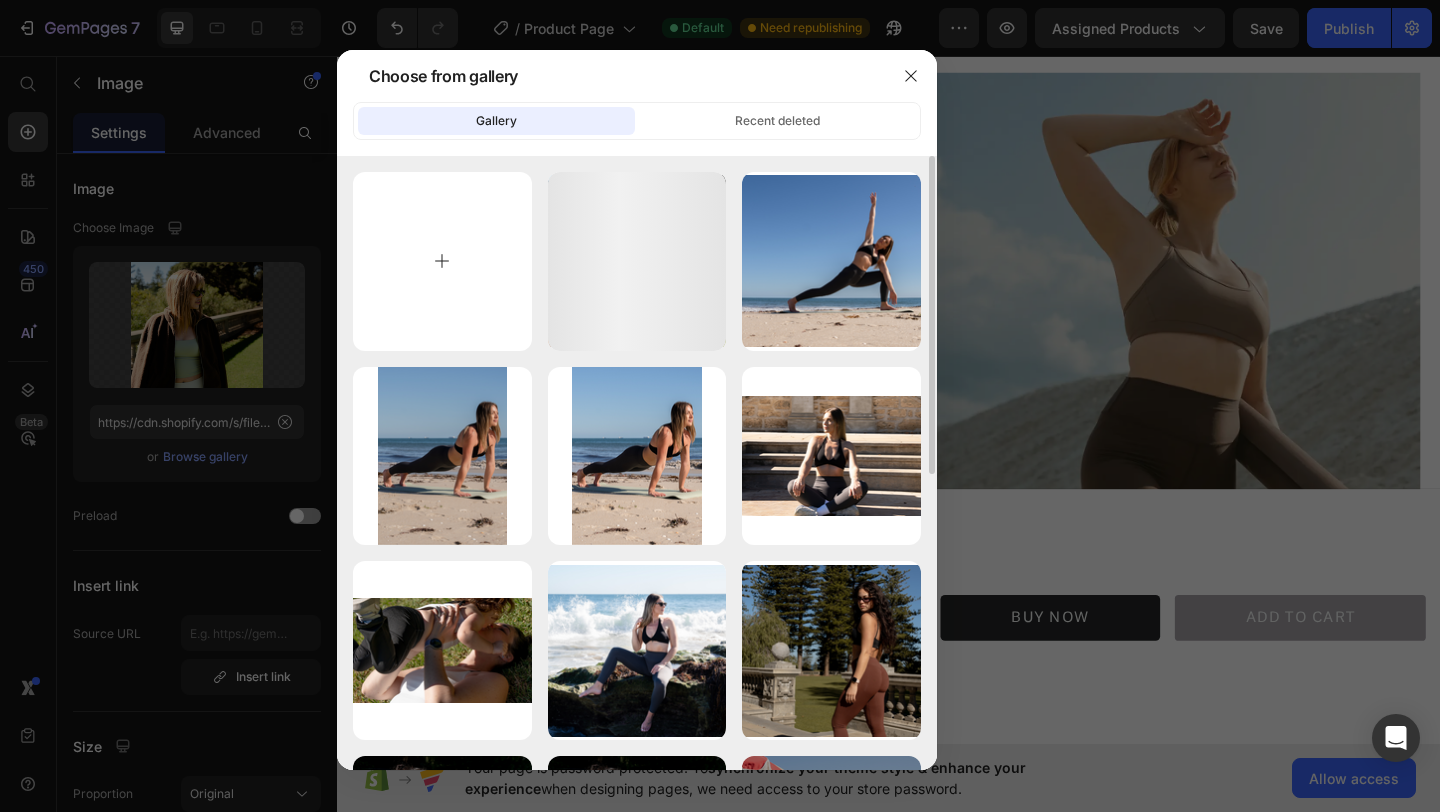 click at bounding box center (442, 261) 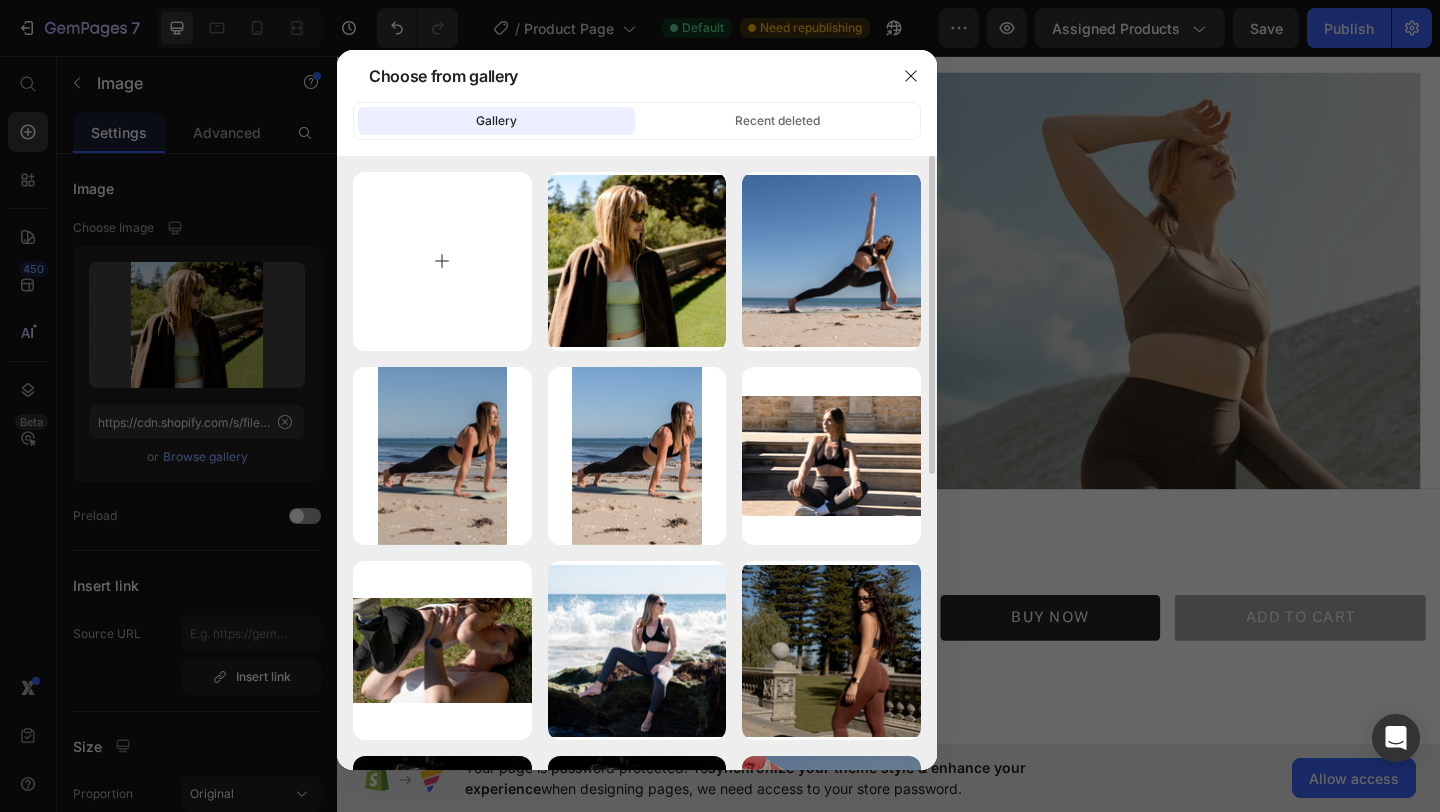 type on "C:\fakepath\Untitled design (16).png" 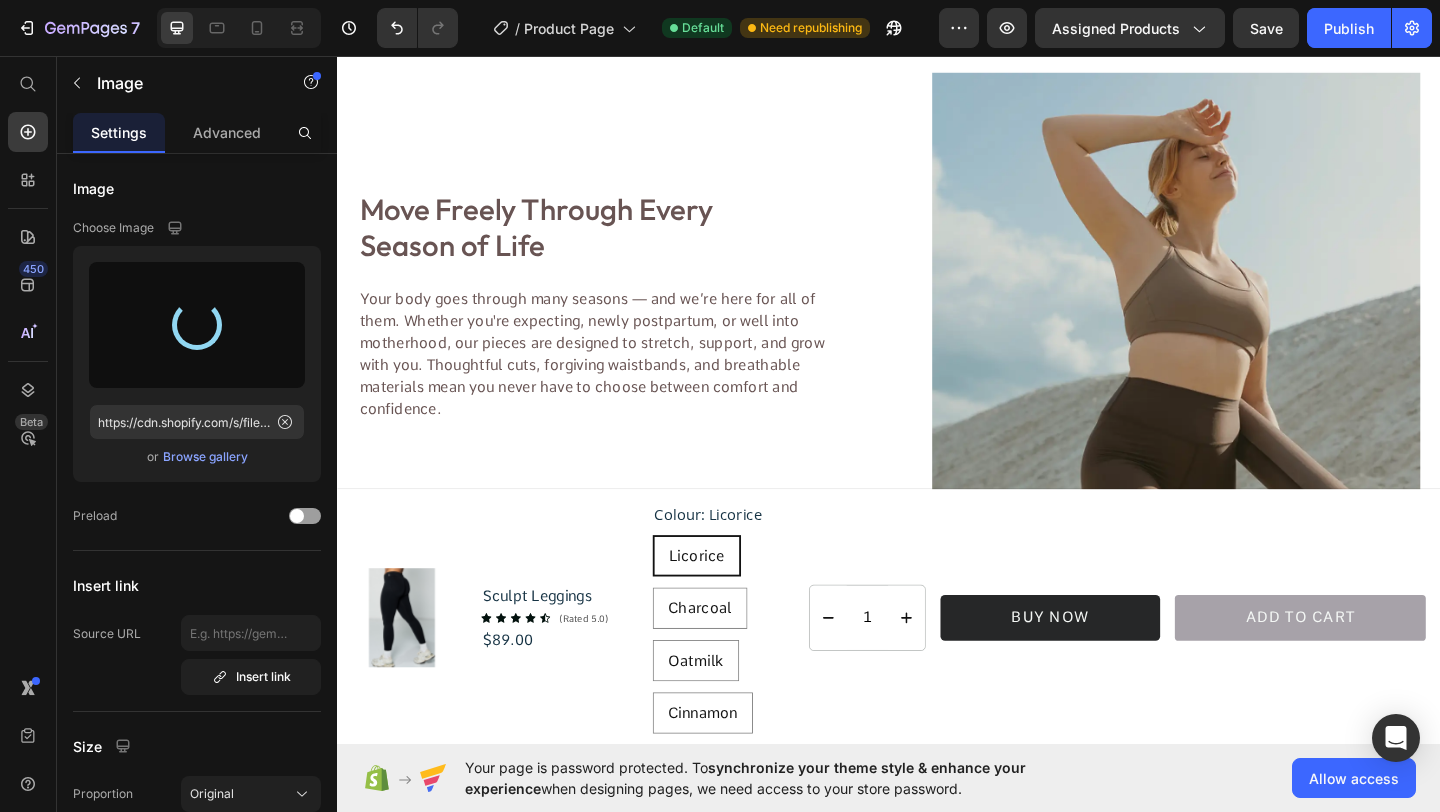 type on "https://cdn.shopify.com/s/files/1/0806/4840/5026/files/gempages_574603512663508080-20cf5bb3-5f79-4b71-81b1-afa6fb4dee92.png" 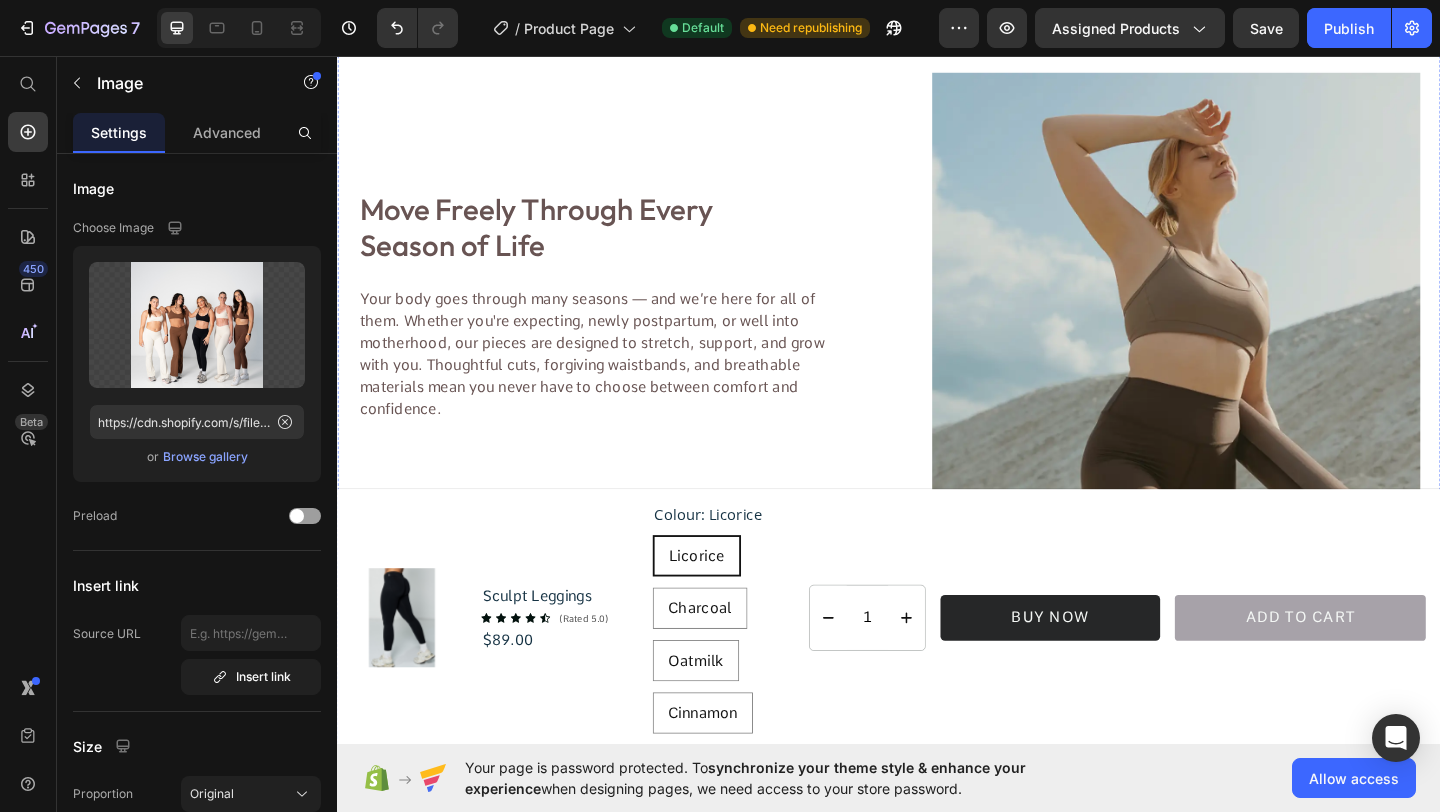 click on "Feel More Confident in Your Body Heading Our activewear is designed to celebrate your natural shape — not change it. With flattering silhouettes, gentle support, and ultra-soft fabrics, every piece invites you to feel confident in your own skin. It’s about clothing that moves with you and reminds you that self-love isn’t just a mindset — it’s something you wear. Text Block" at bounding box center [1250, -53] 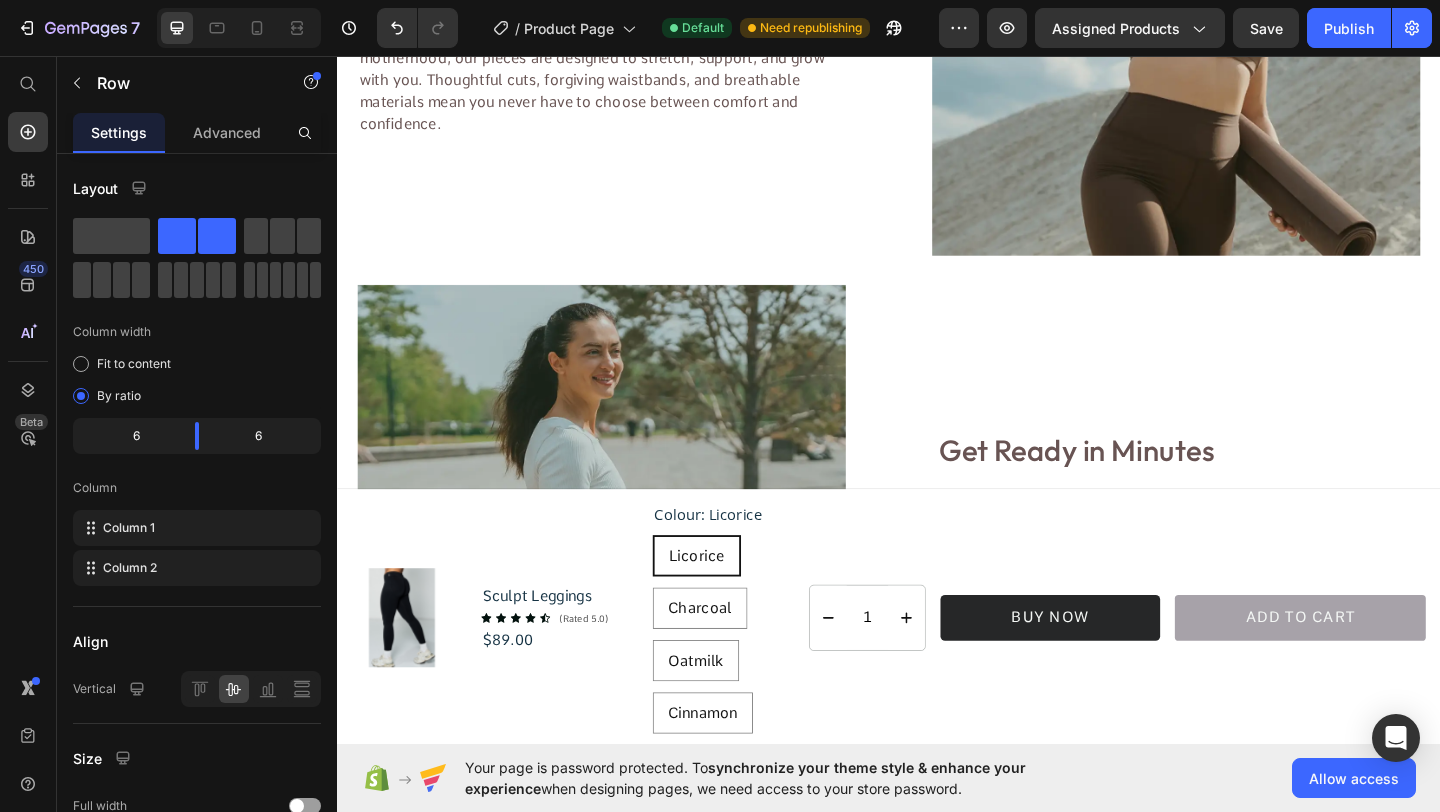 scroll, scrollTop: 2510, scrollLeft: 0, axis: vertical 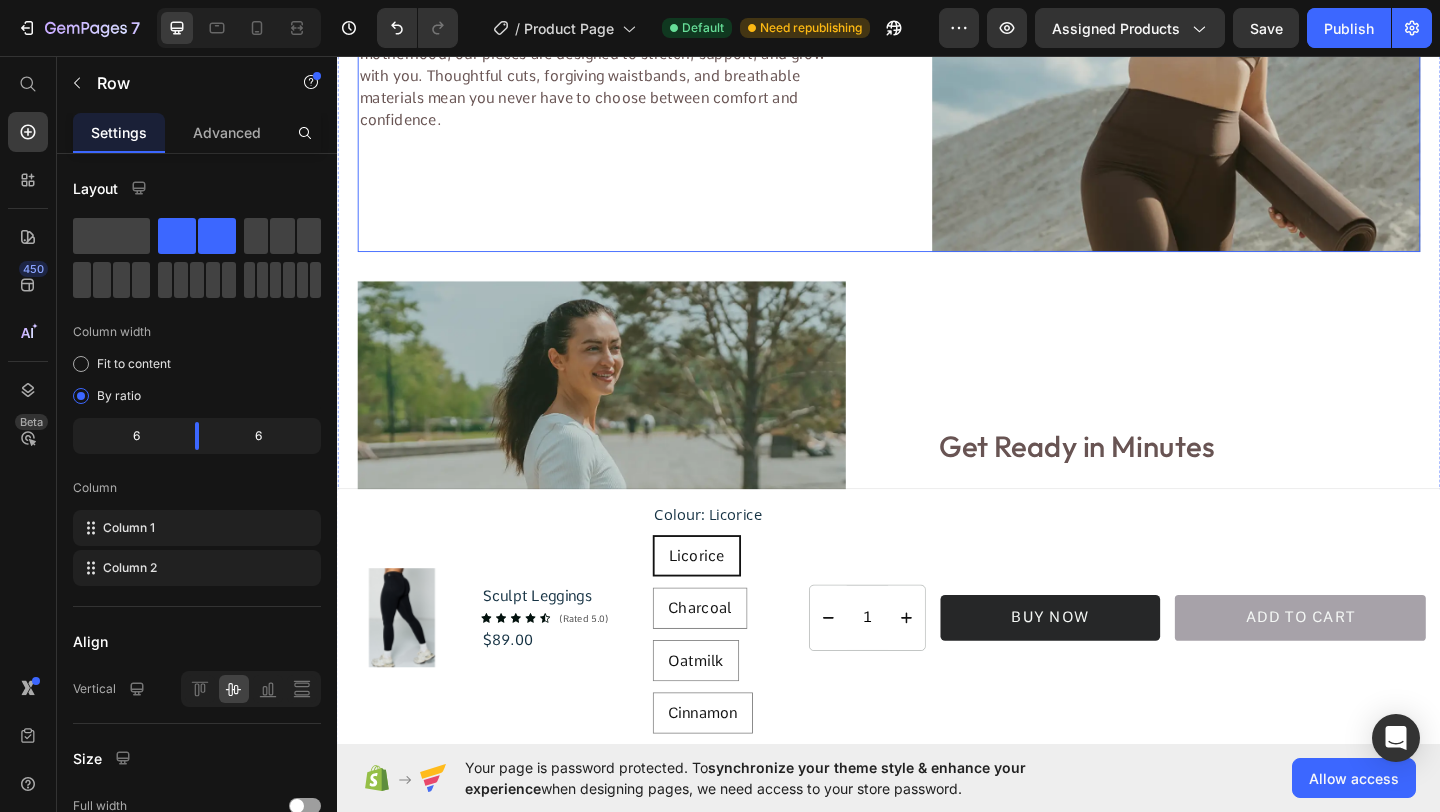 click on "Move Freely Through Every Season of Life Heading Your body goes through many seasons — and we’re here for all of them. Whether you're expecting, newly postpartum, or well into motherhood, our pieces are designed to stretch, support, and grow with you. Thoughtful cuts, forgiving waistbands, and breathable materials mean you never have to choose between comfort and confidence. Text Block" at bounding box center [624, 14] 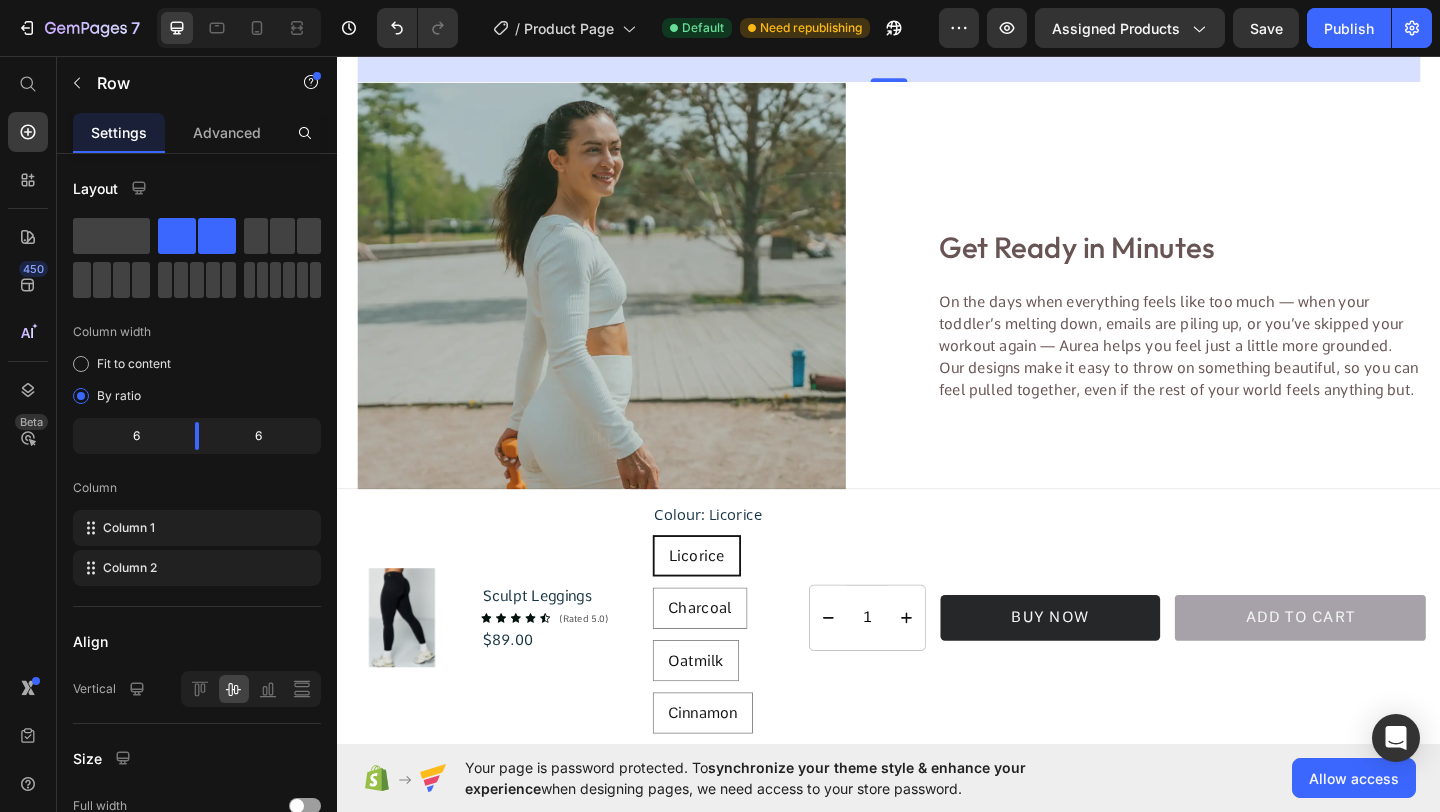 scroll, scrollTop: 2754, scrollLeft: 0, axis: vertical 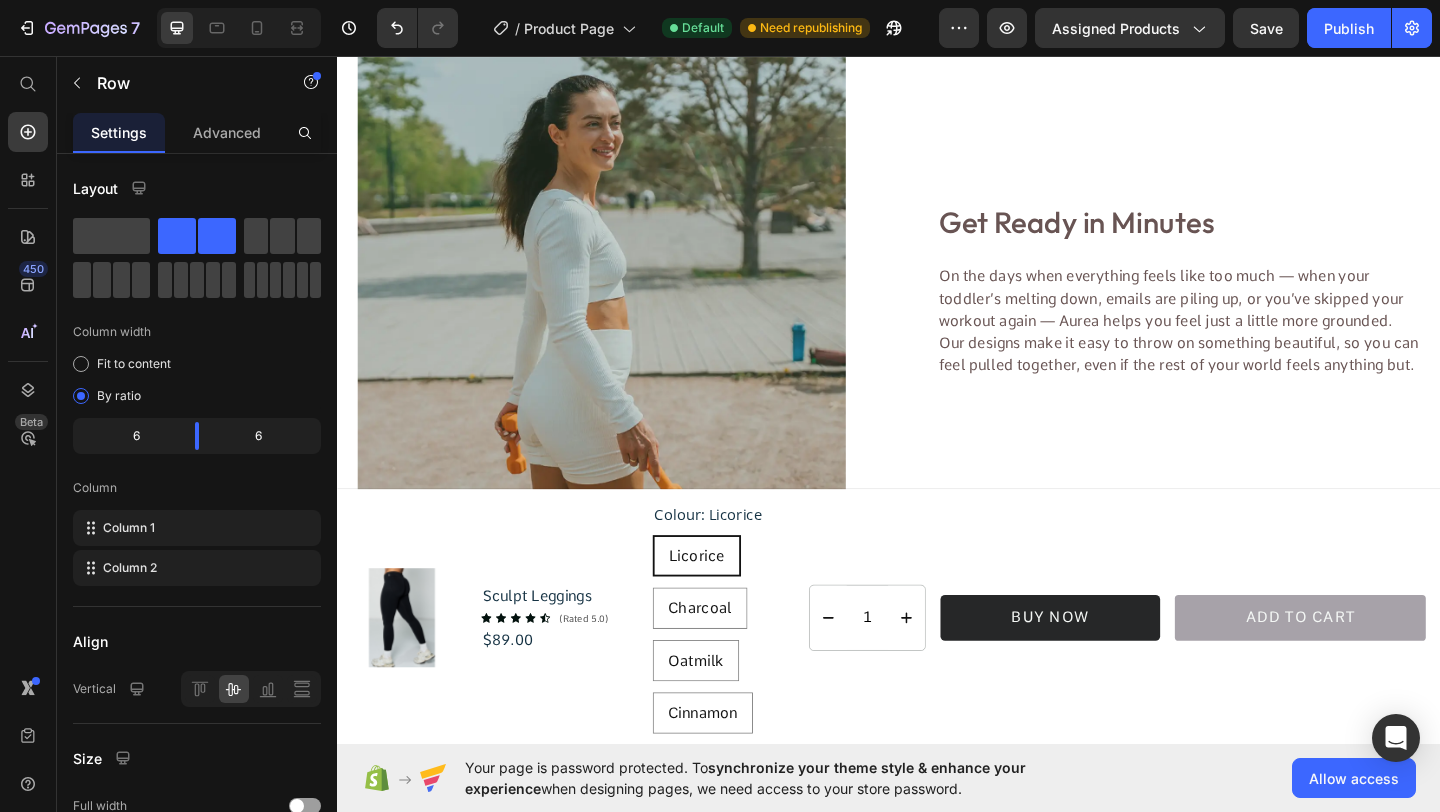 click at bounding box center [1249, -230] 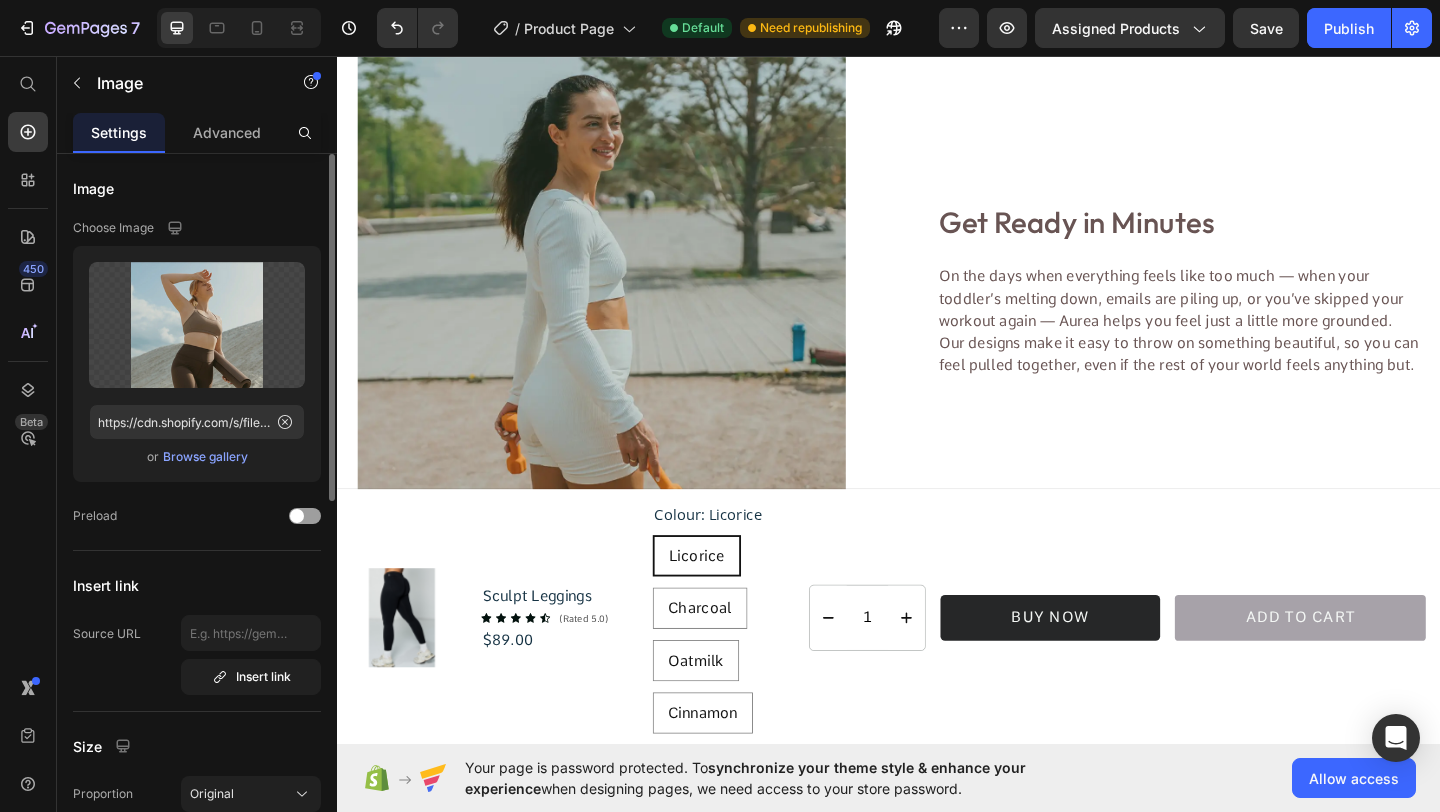 click on "Browse gallery" at bounding box center [205, 457] 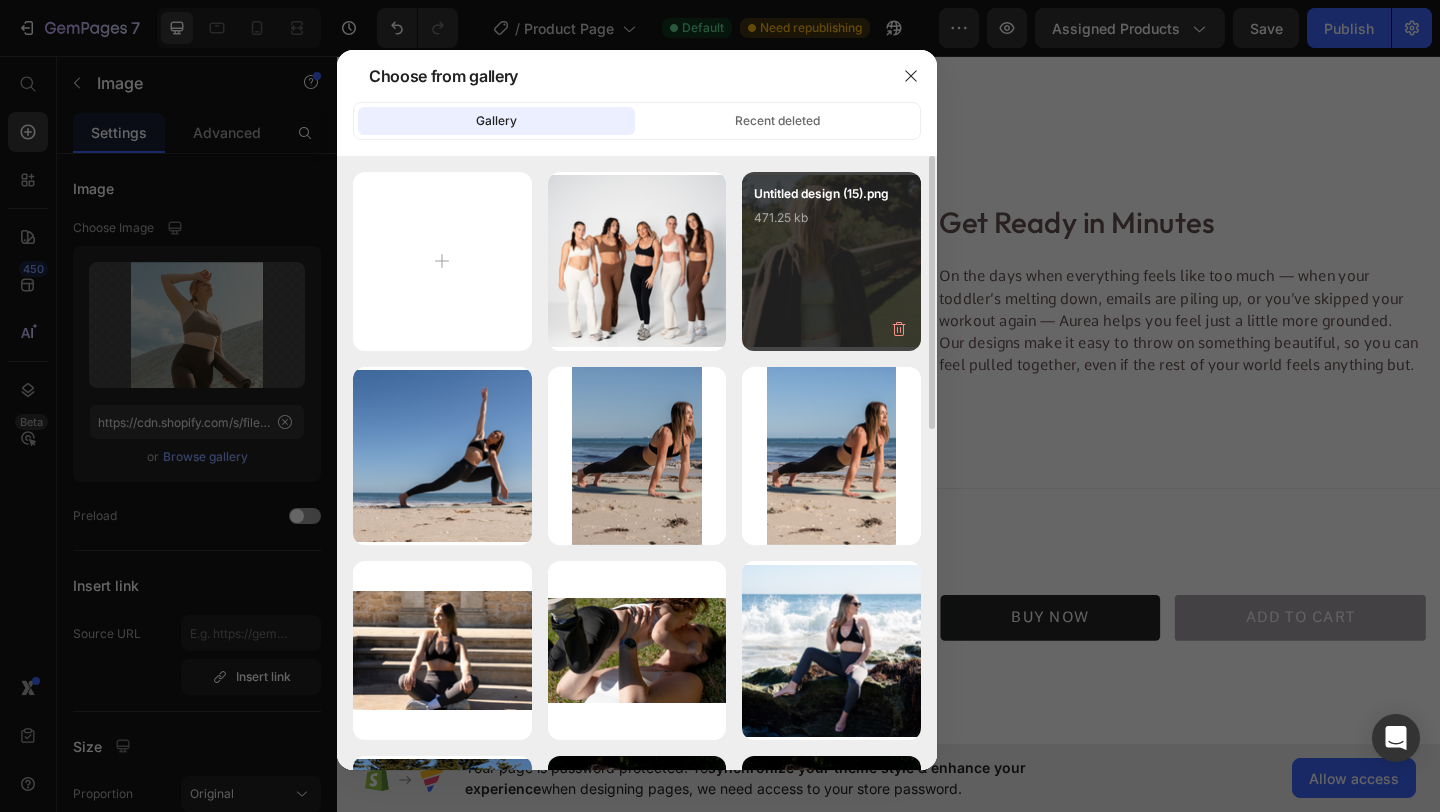 click on "Untitled design (15).png 471.25 kb" at bounding box center [831, 224] 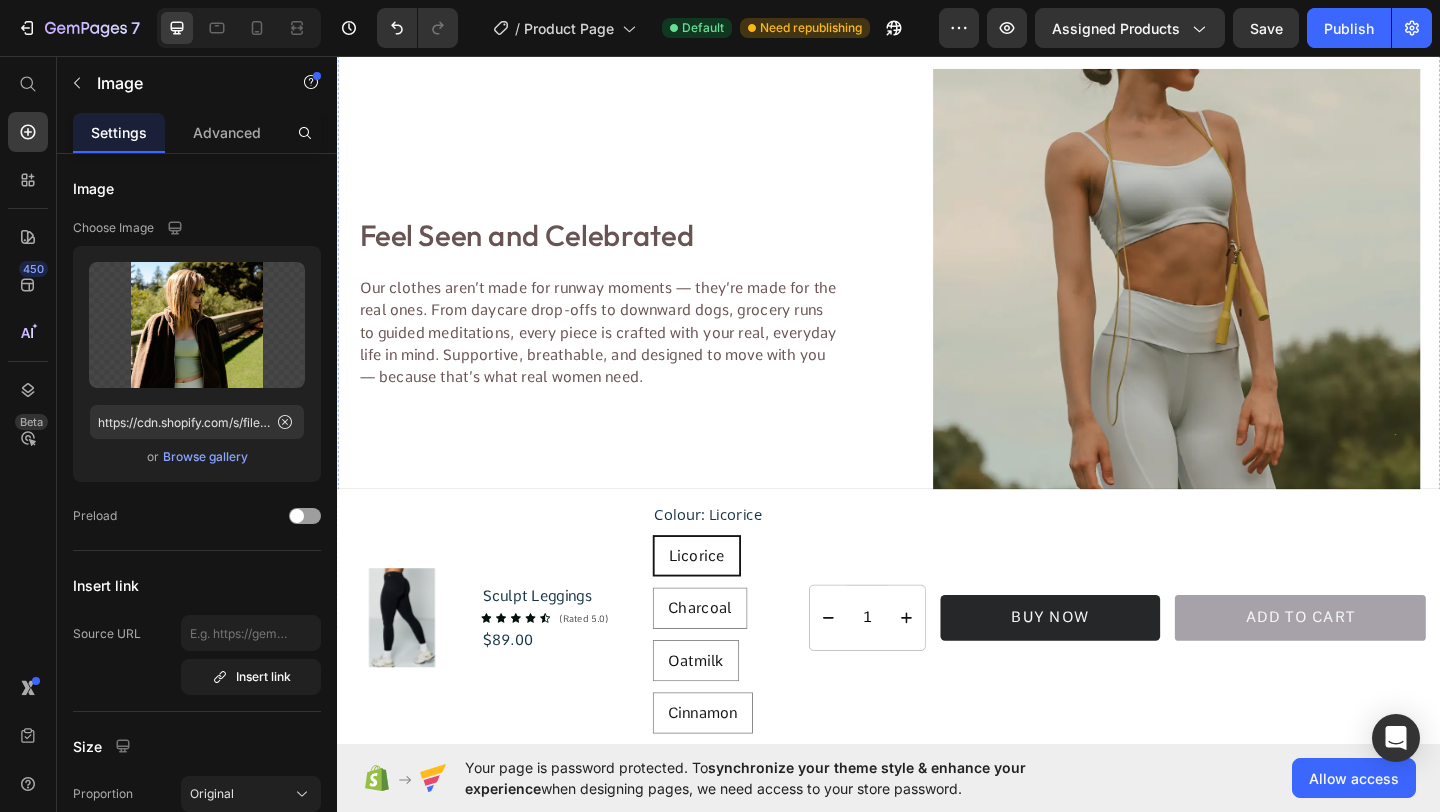 scroll, scrollTop: 3288, scrollLeft: 0, axis: vertical 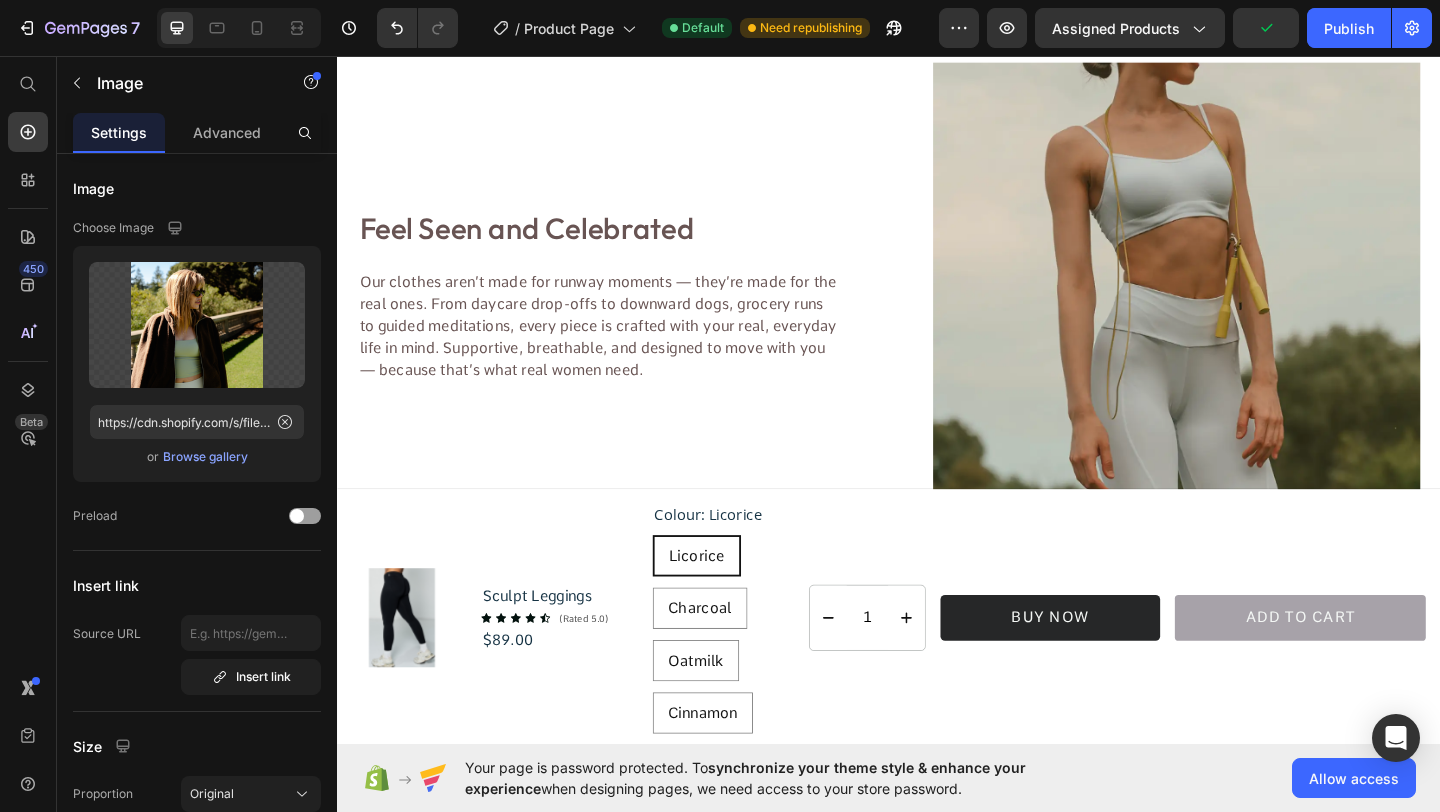 click at bounding box center [624, -224] 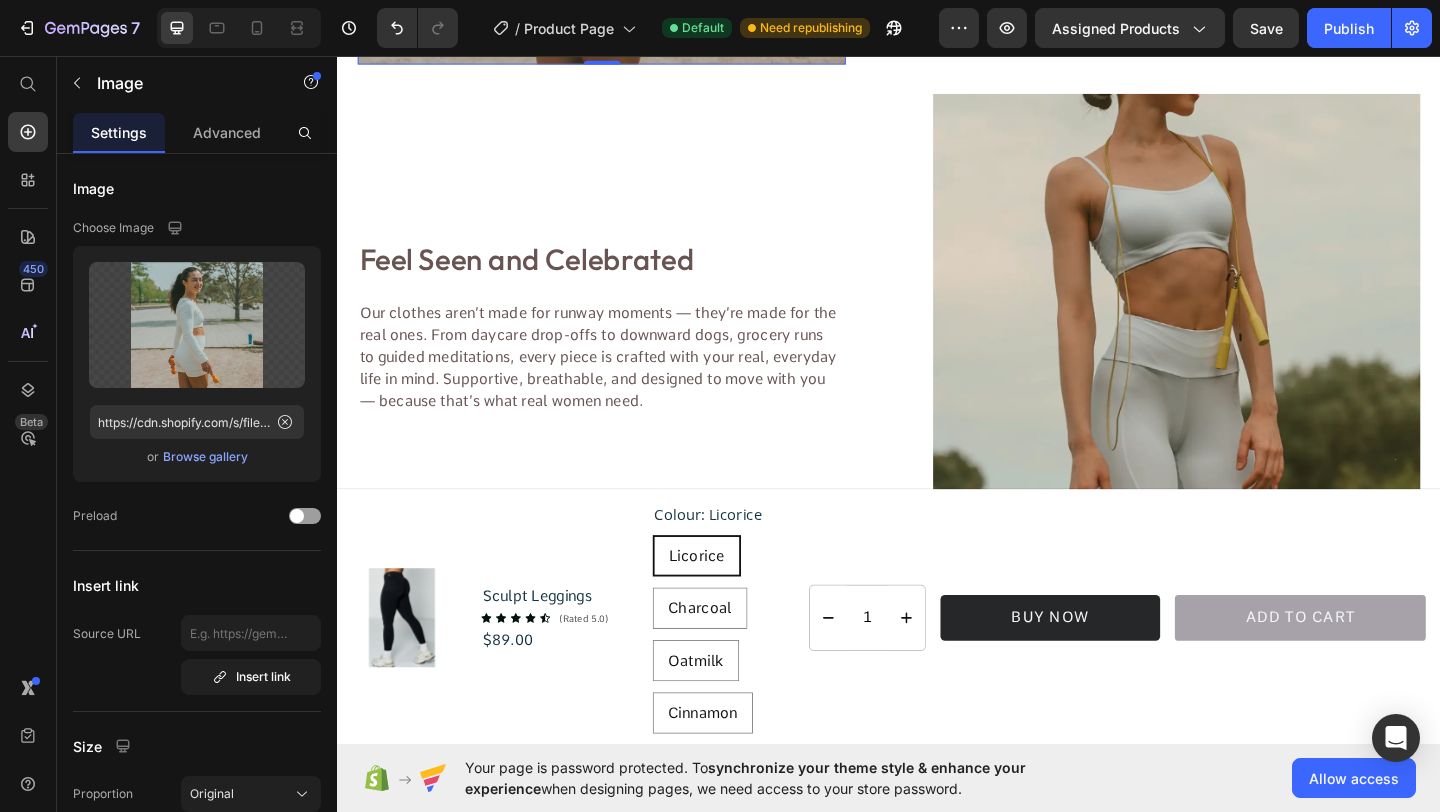 scroll, scrollTop: 3249, scrollLeft: 0, axis: vertical 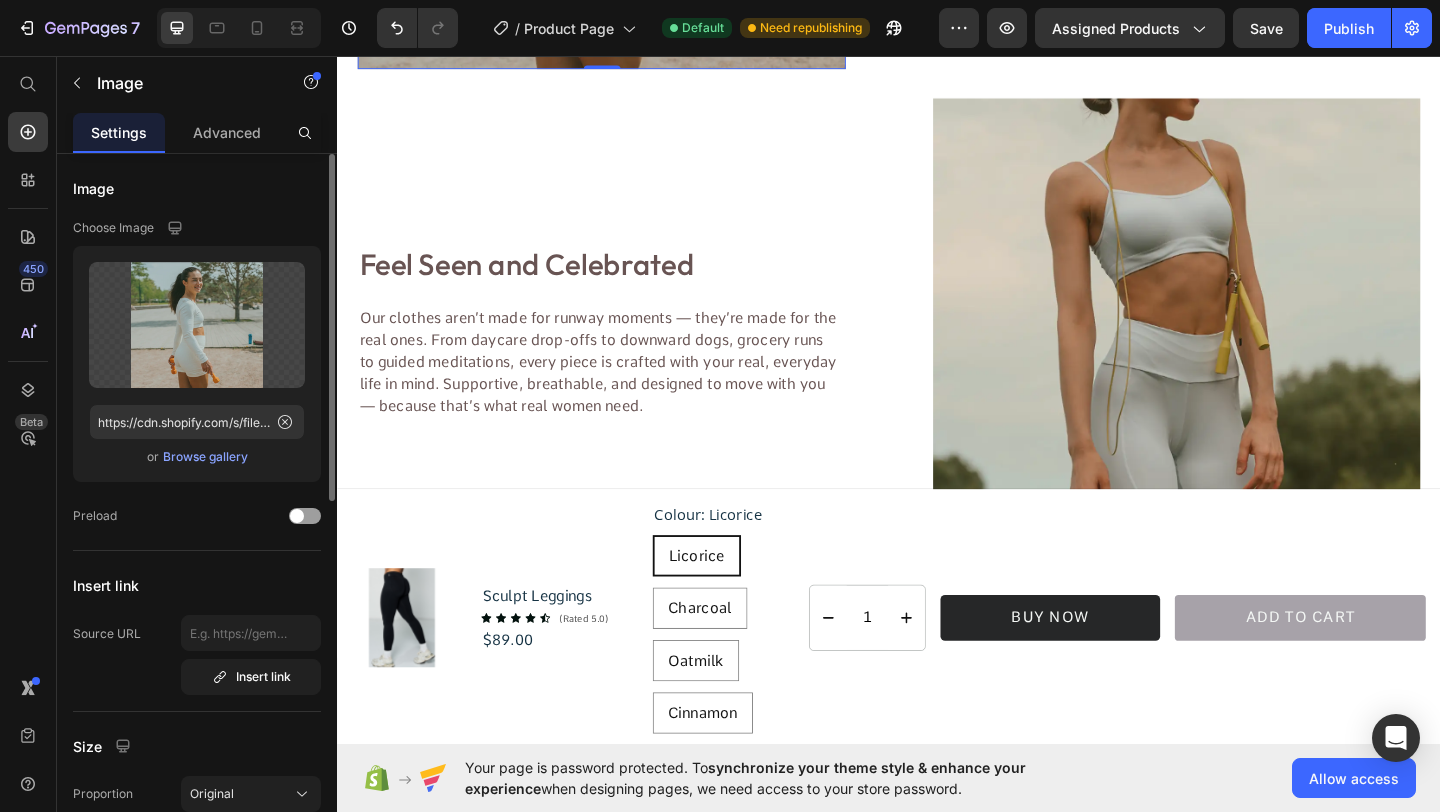 click on "Browse gallery" at bounding box center (205, 457) 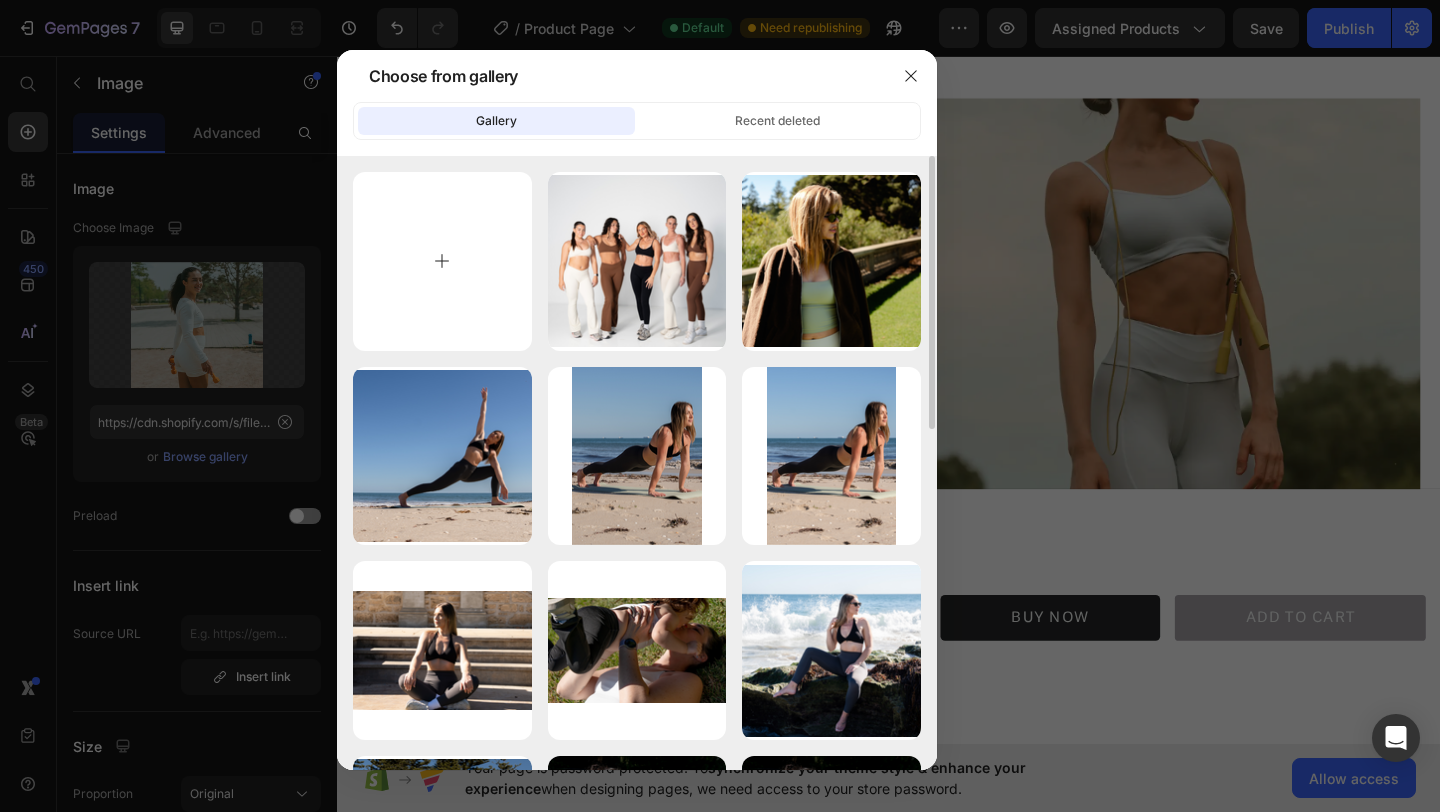 click at bounding box center [442, 261] 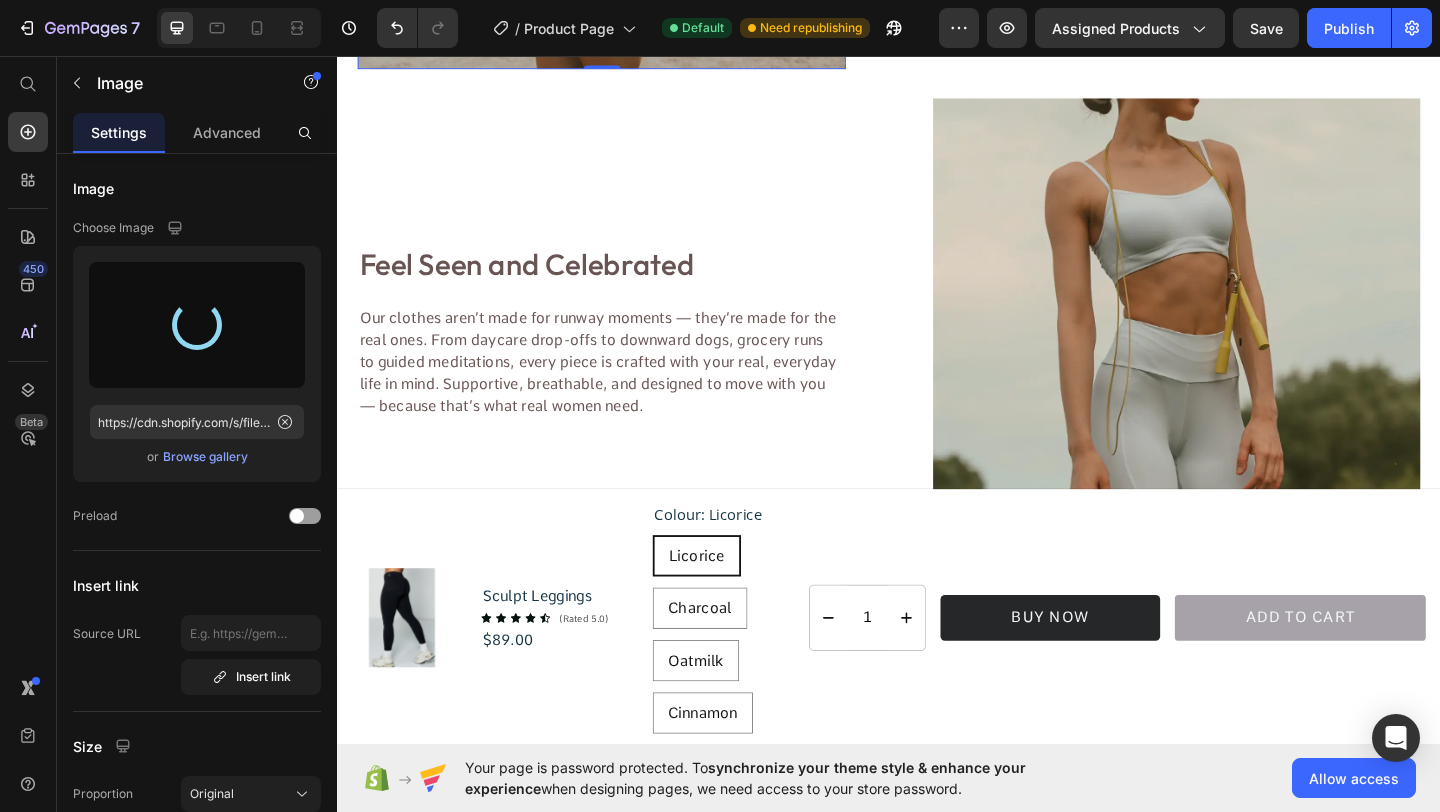 type on "https://cdn.shopify.com/s/files/1/0806/4840/5026/files/gempages_574603512663508080-317a4566-92bd-4675-a572-537f0b50817d.png" 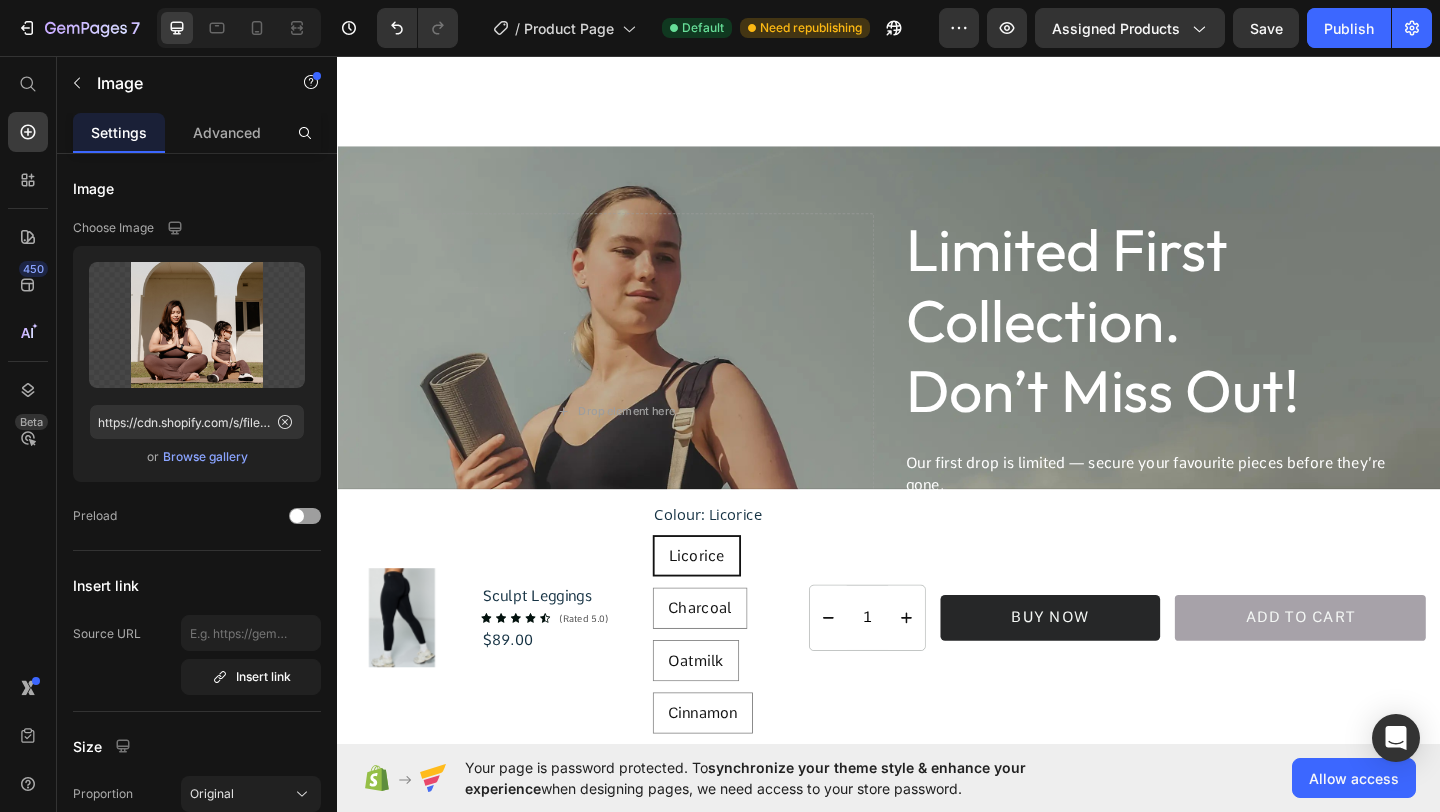 scroll, scrollTop: 3819, scrollLeft: 0, axis: vertical 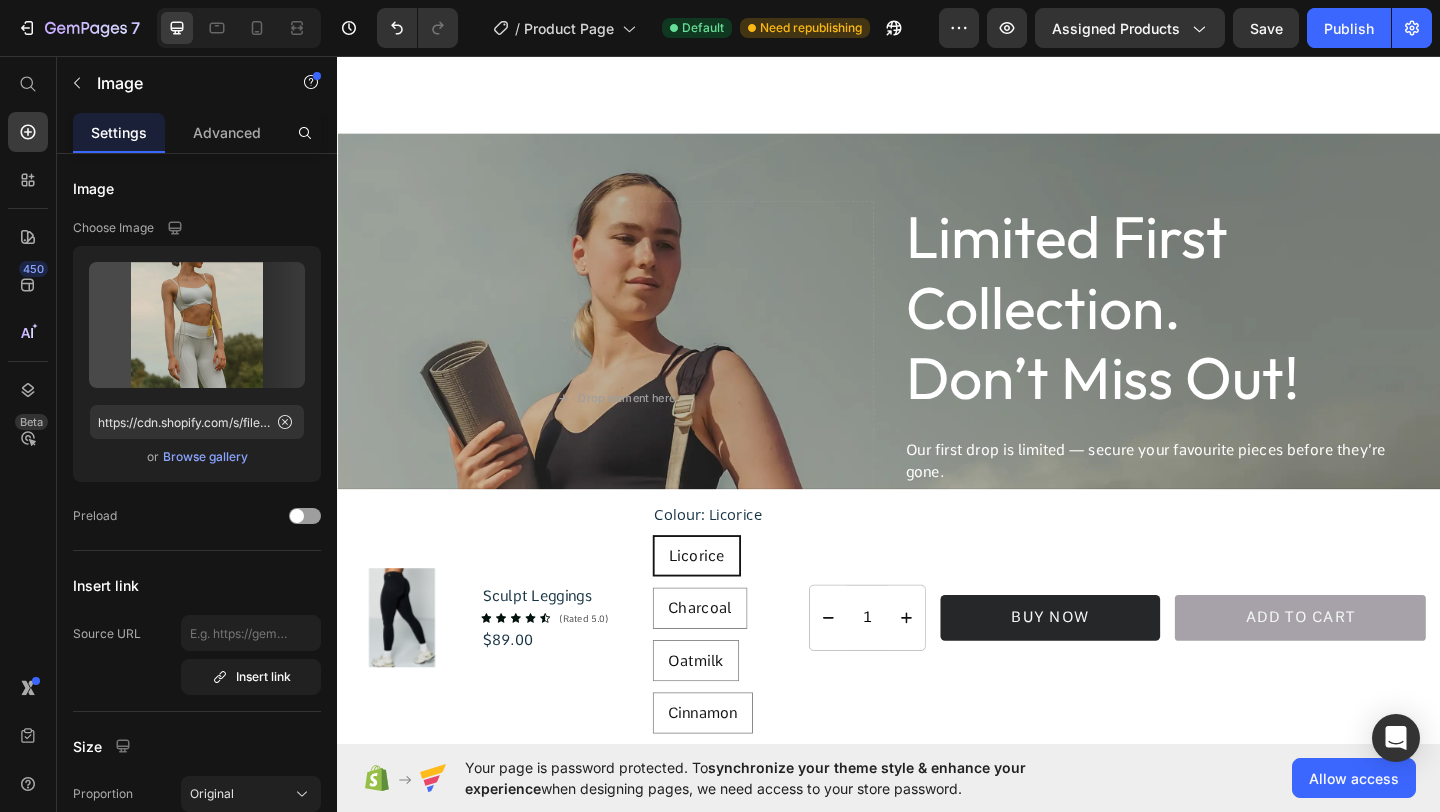 click at bounding box center (1250, -215) 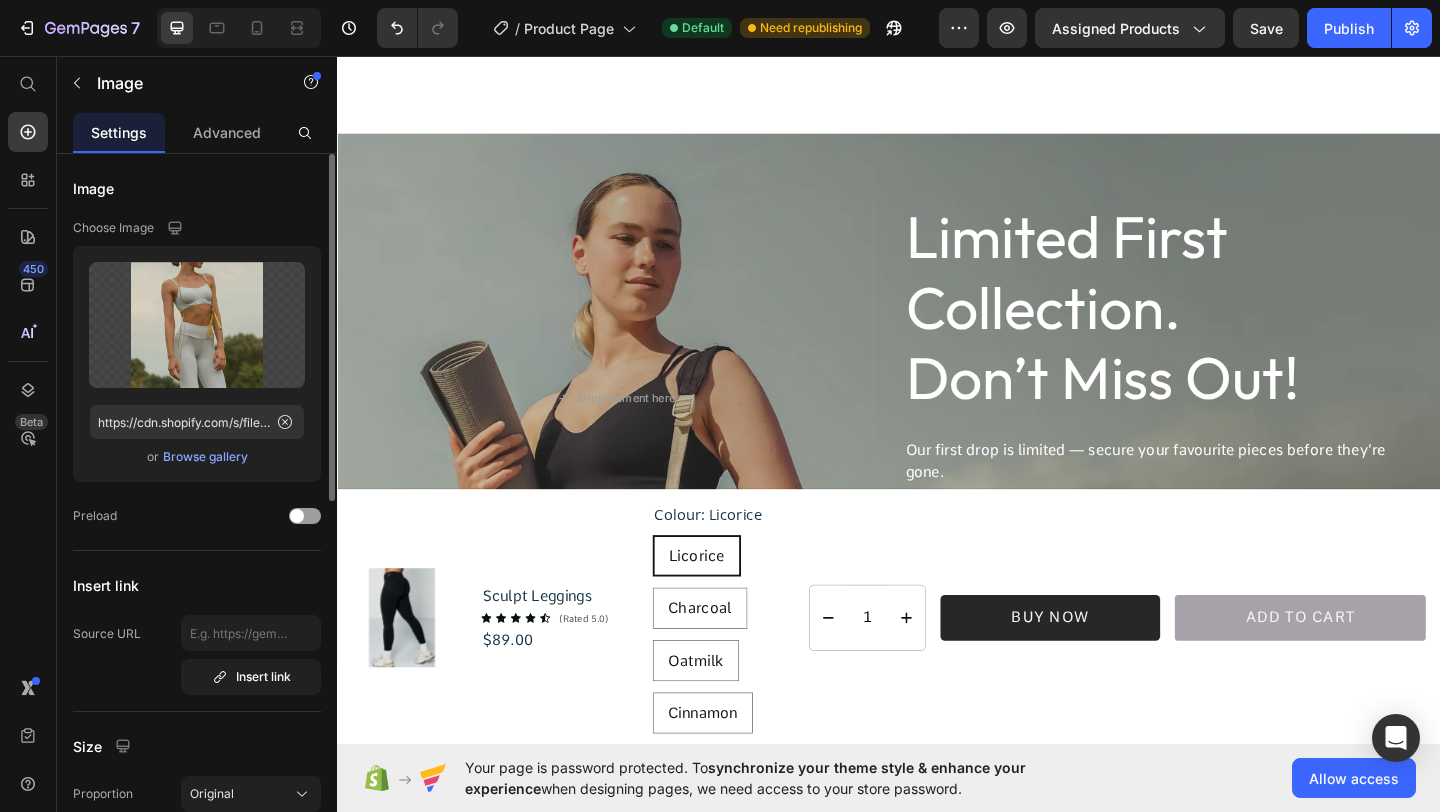 click on "Browse gallery" at bounding box center (205, 457) 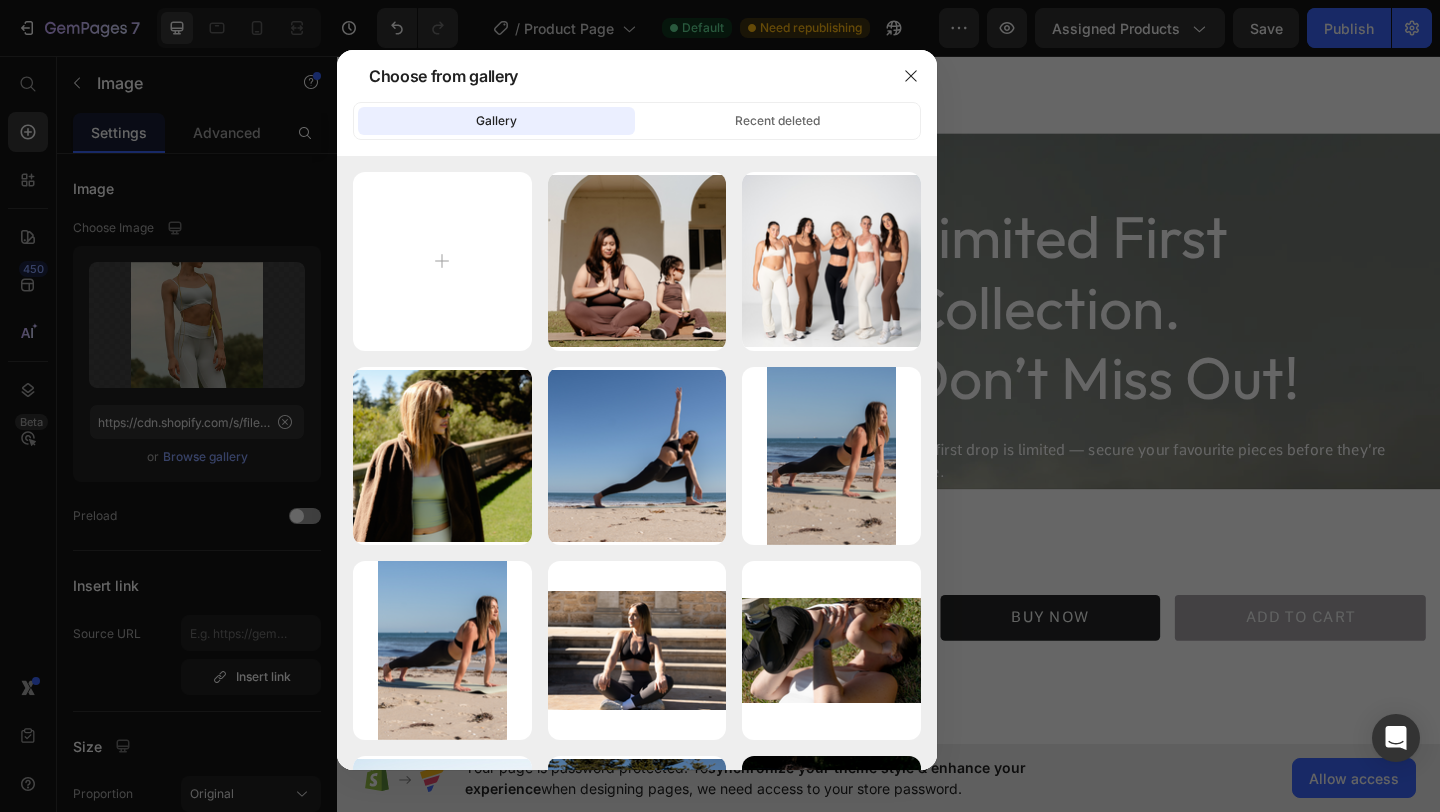 click at bounding box center (720, 406) 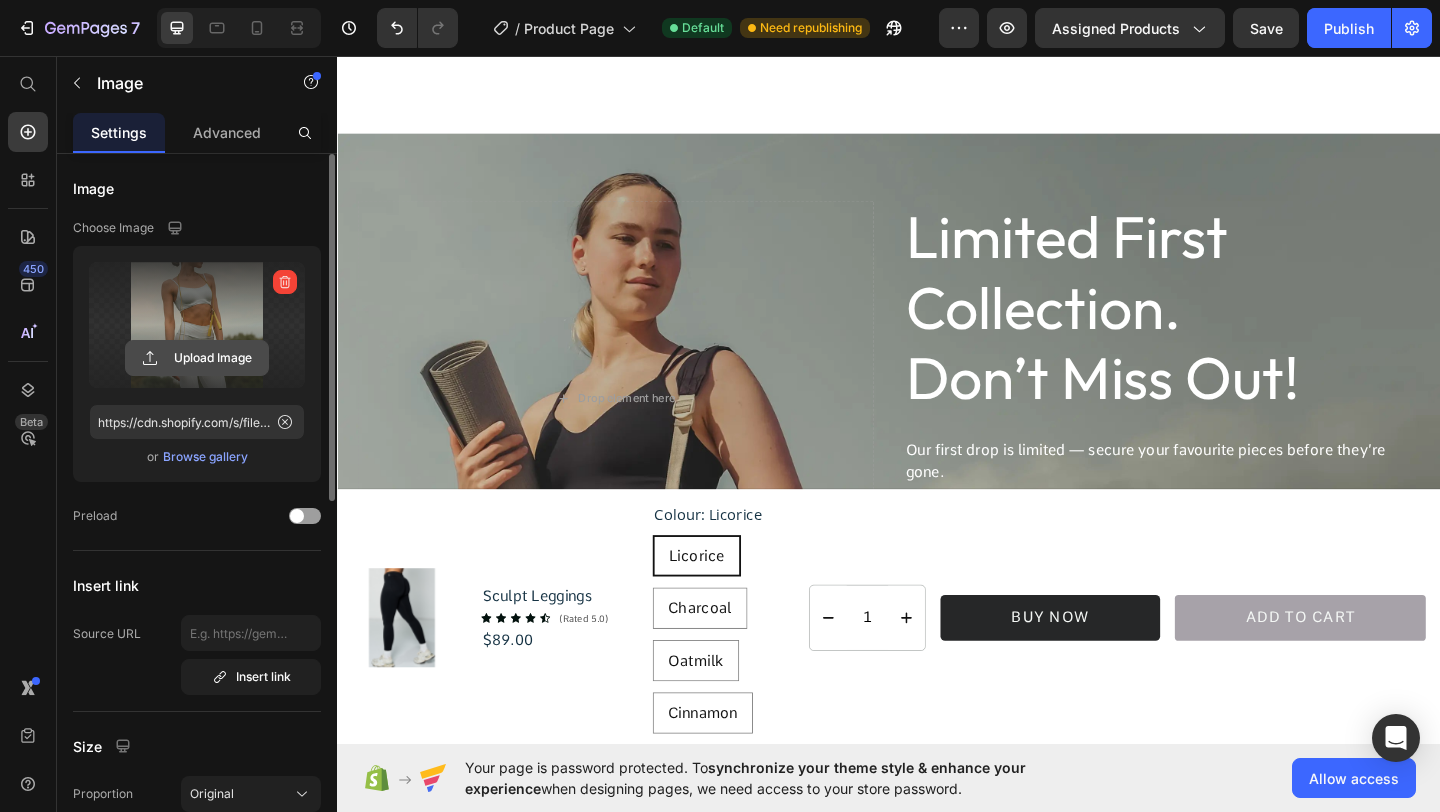 click 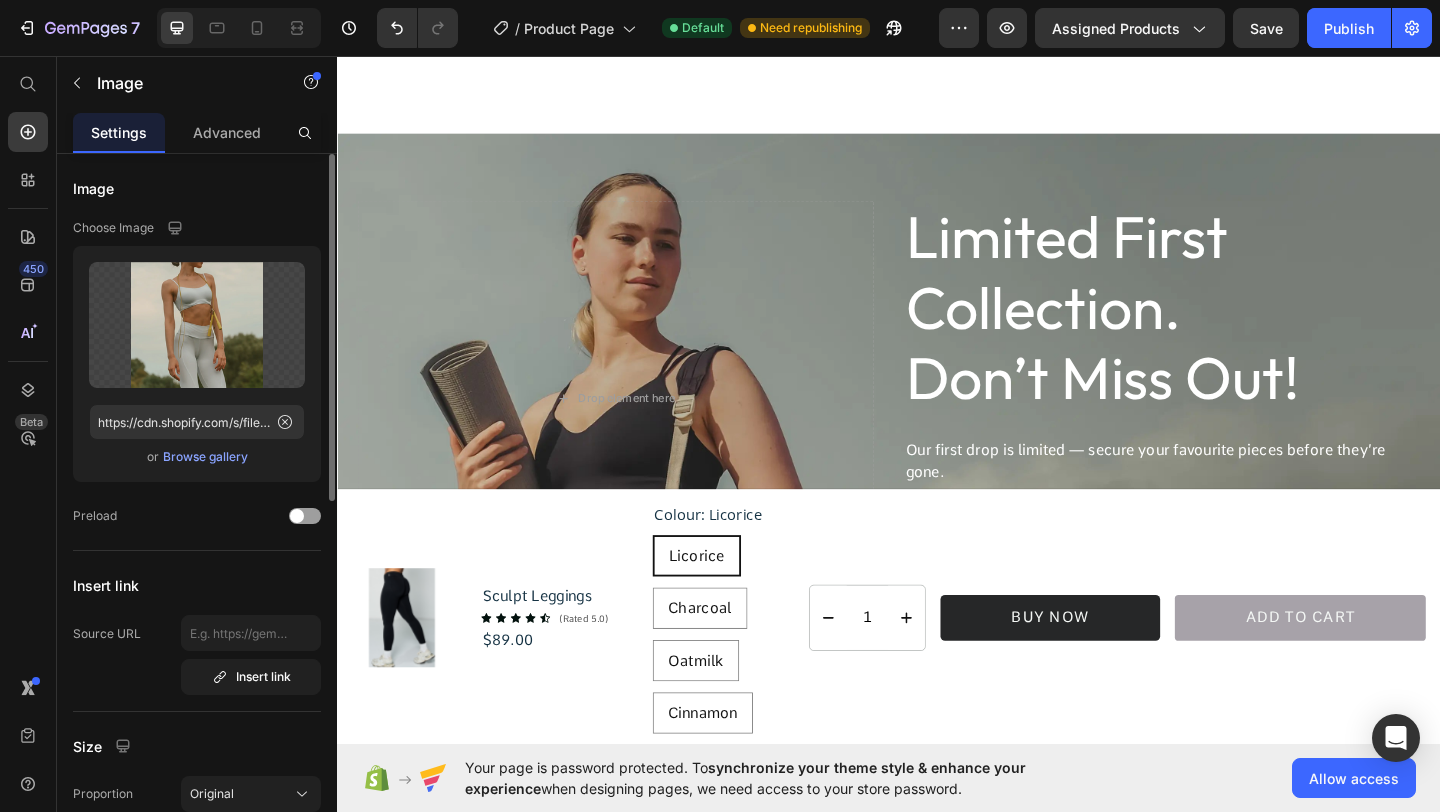 click on "Browse gallery" at bounding box center (205, 457) 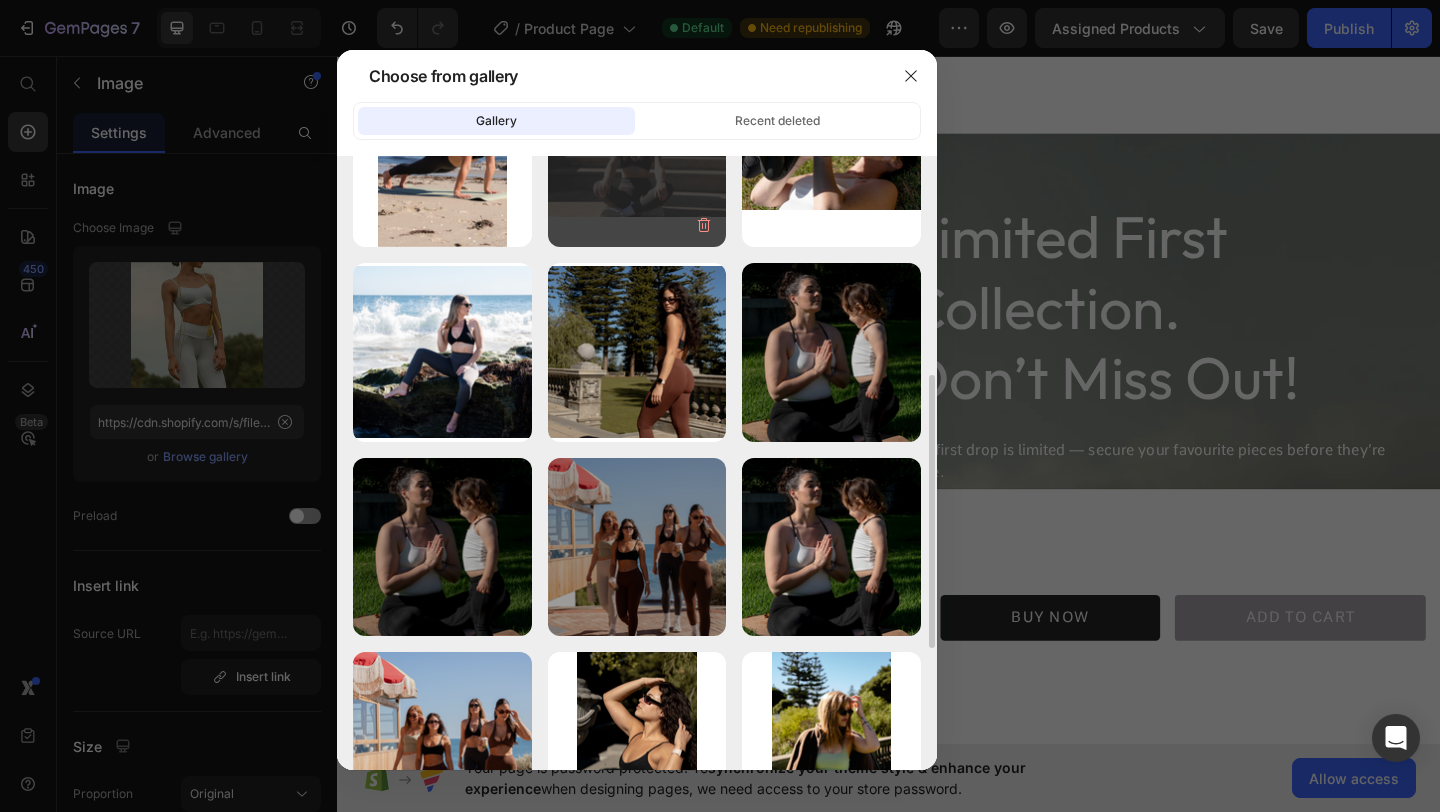 scroll, scrollTop: 491, scrollLeft: 0, axis: vertical 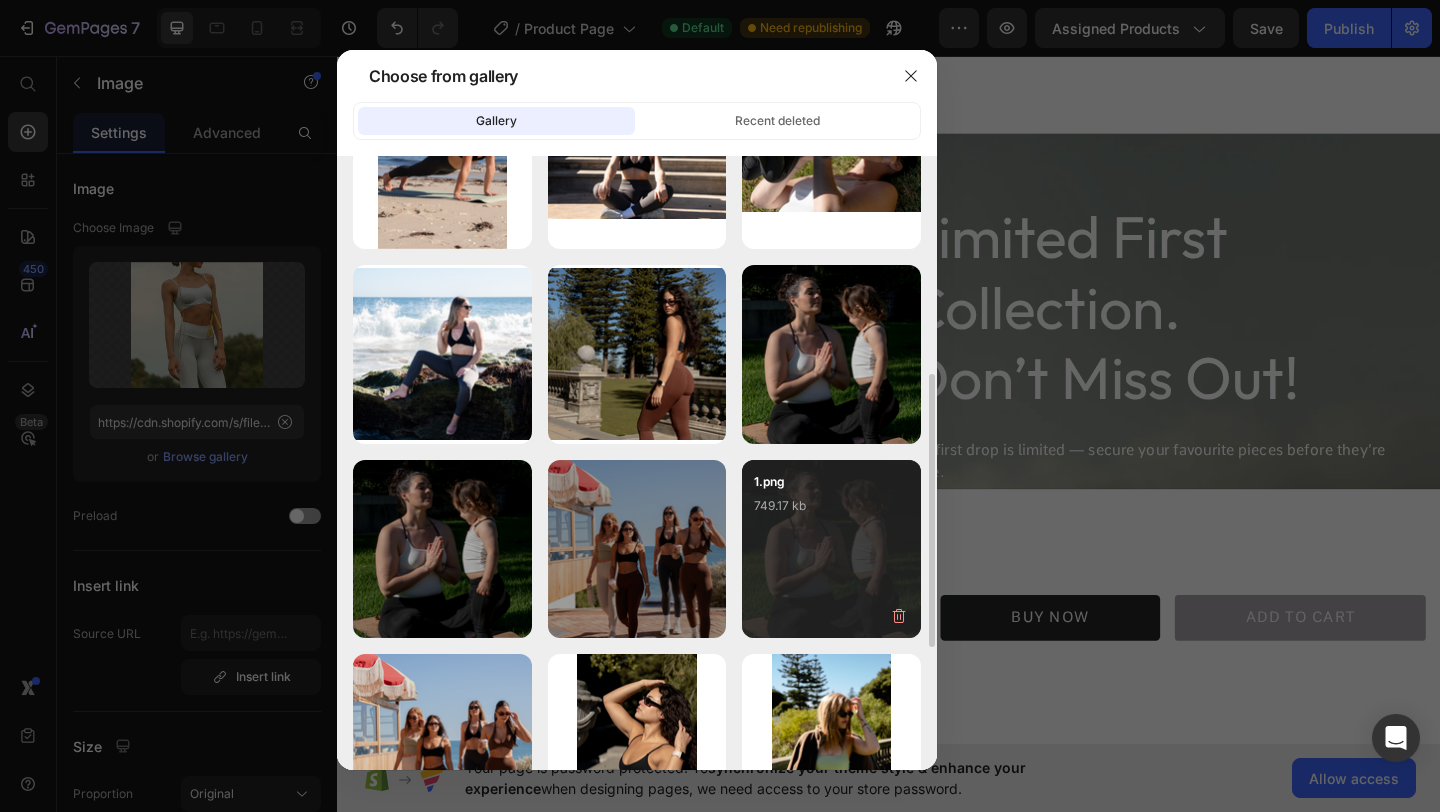 click on "1.png 749.17 kb" at bounding box center (831, 549) 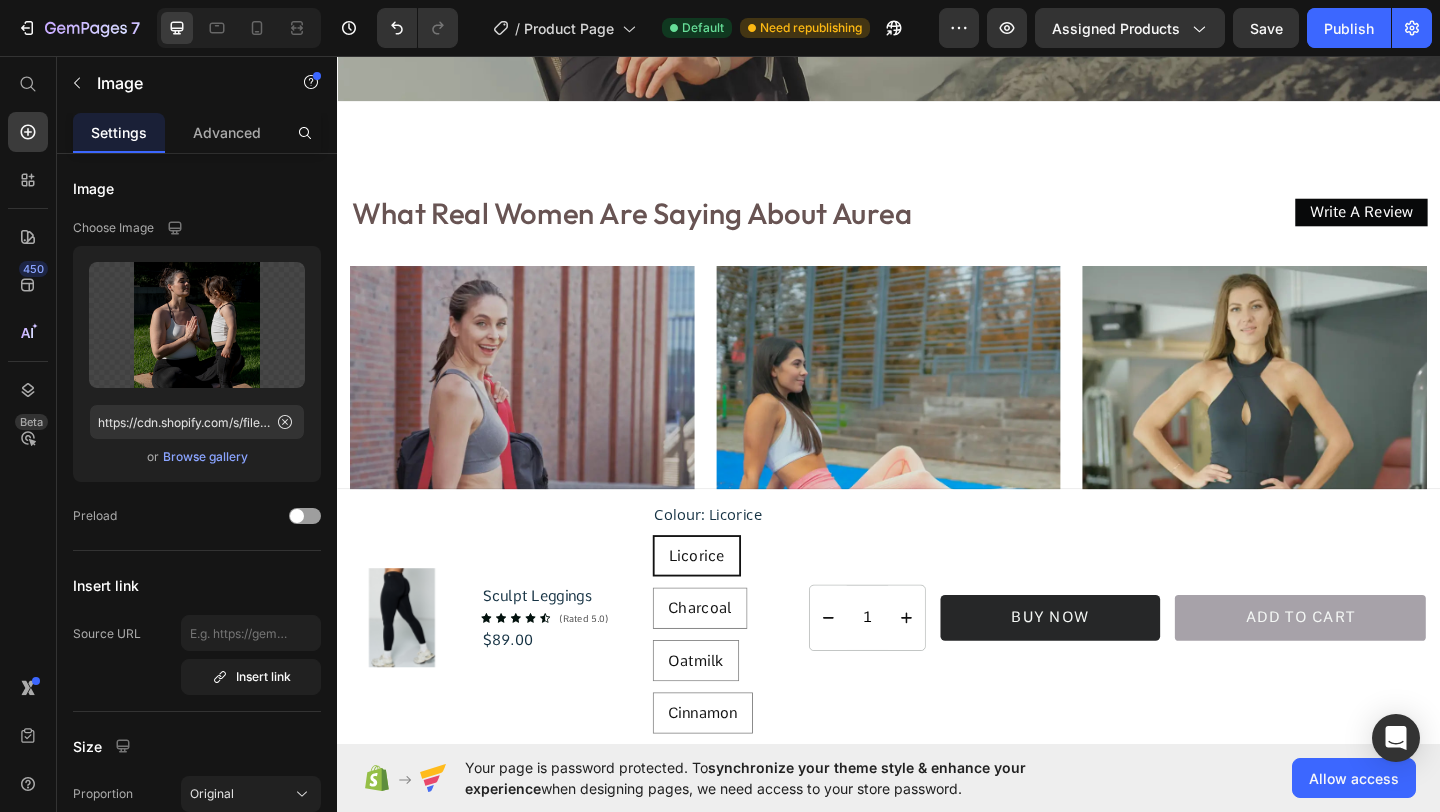 scroll, scrollTop: 4458, scrollLeft: 0, axis: vertical 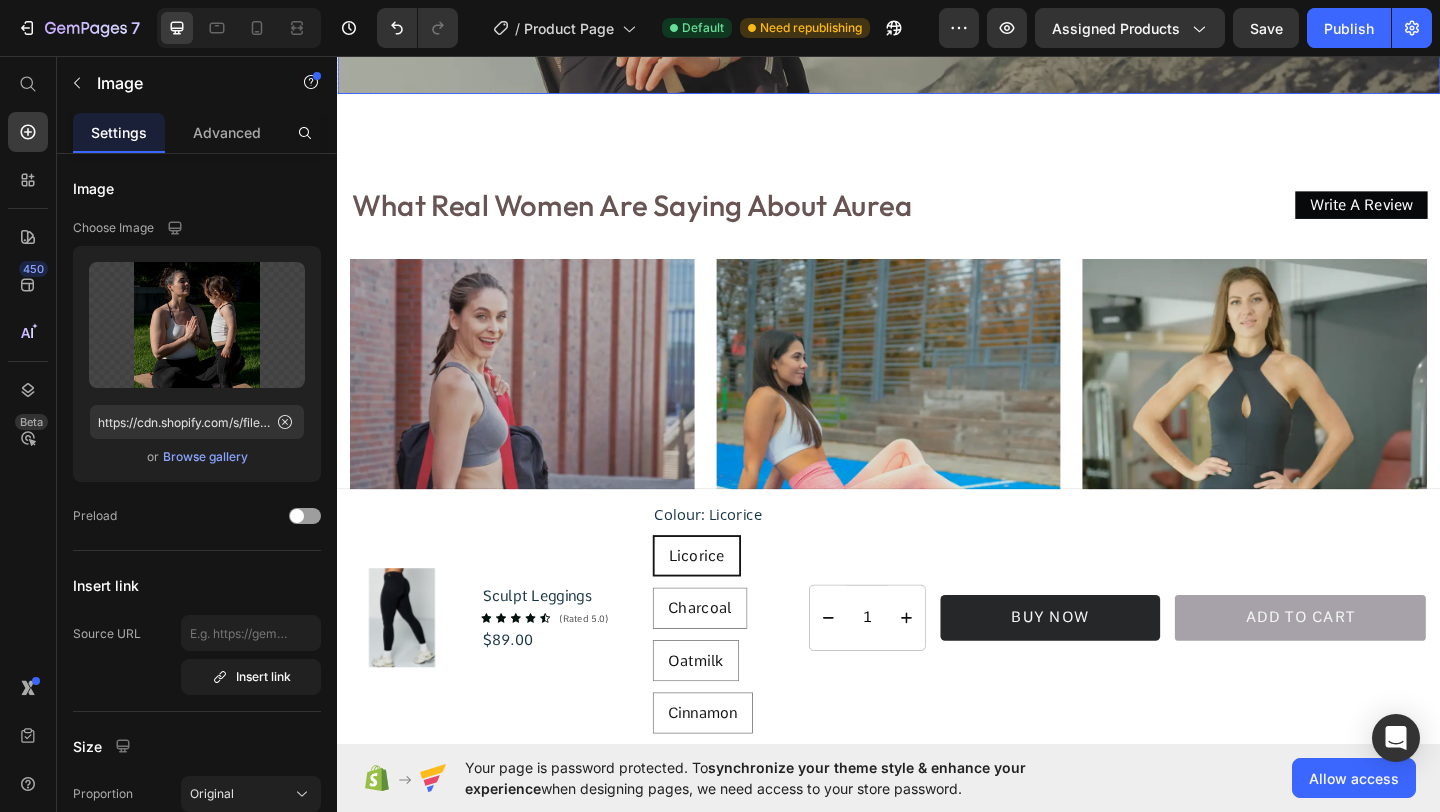 click on "Drop element here" at bounding box center (640, -191) 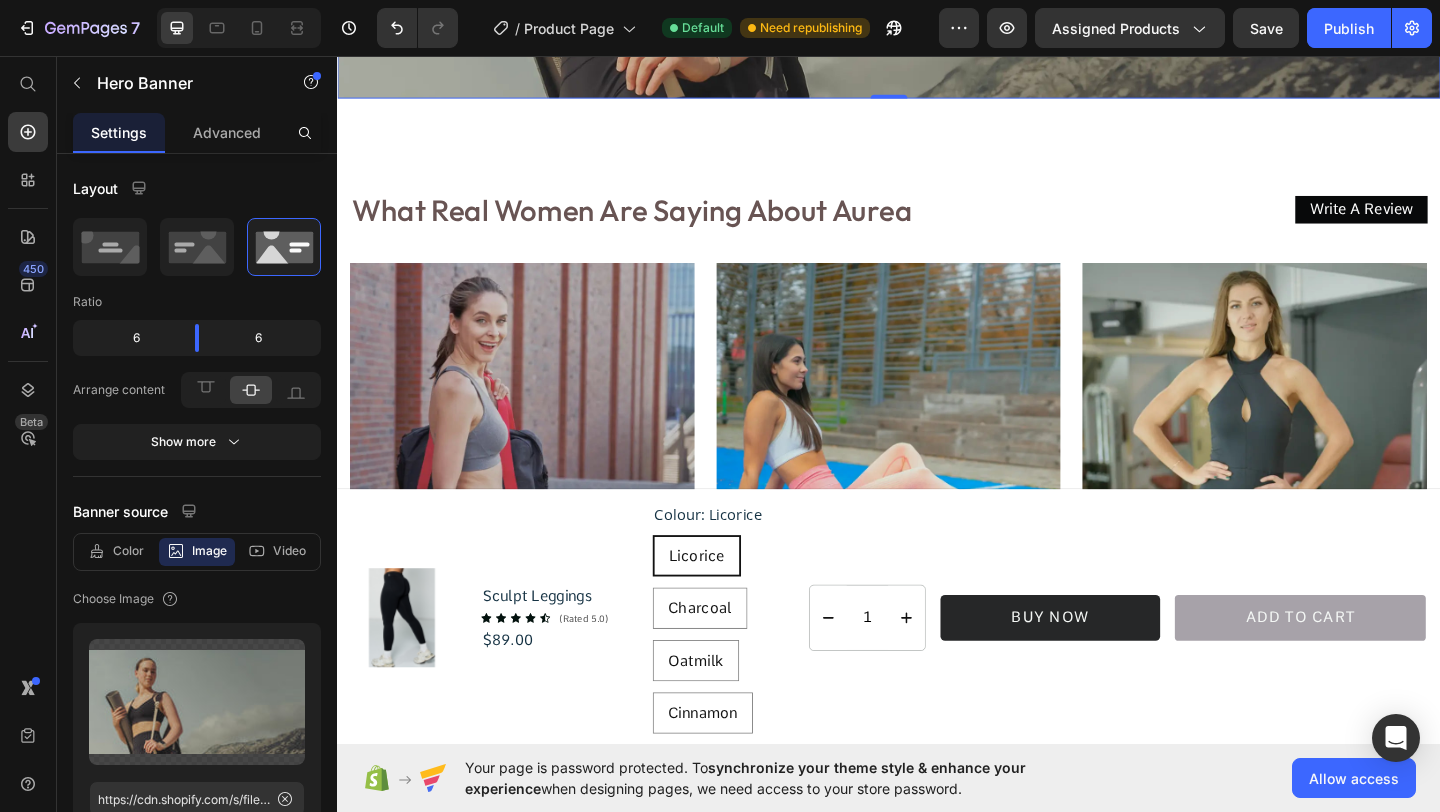 scroll, scrollTop: 4452, scrollLeft: 0, axis: vertical 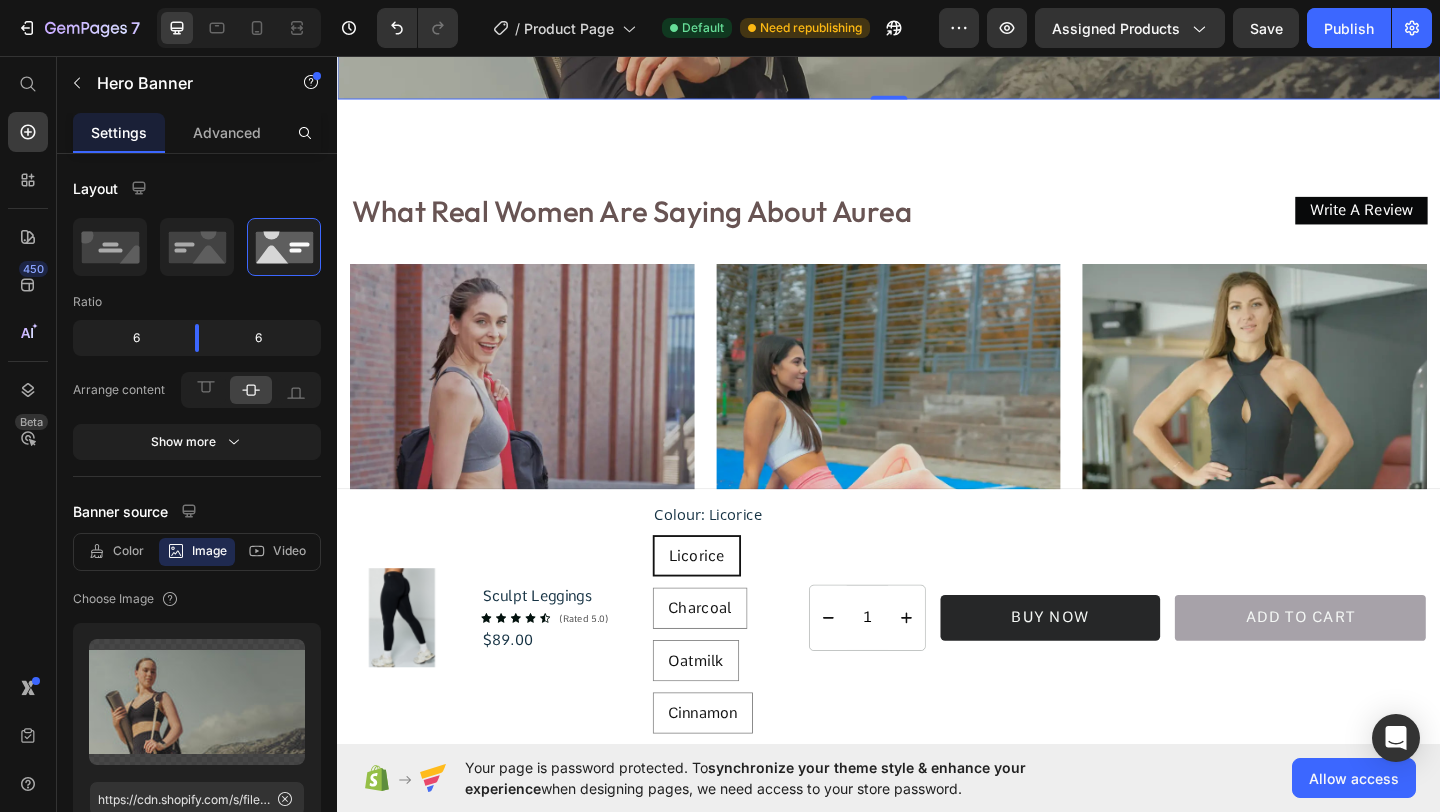 click on "Drop element here" at bounding box center [640, -185] 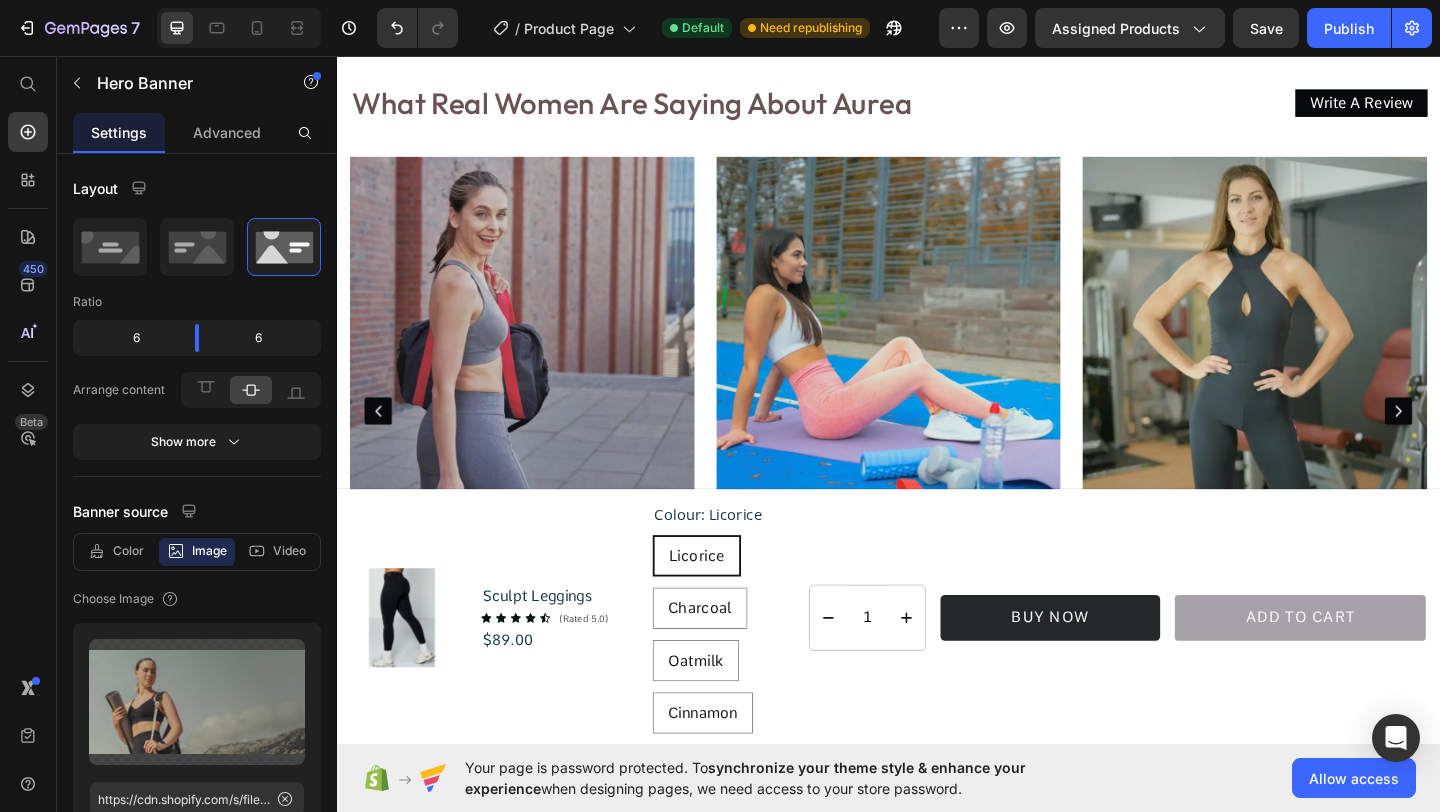 scroll, scrollTop: 4631, scrollLeft: 0, axis: vertical 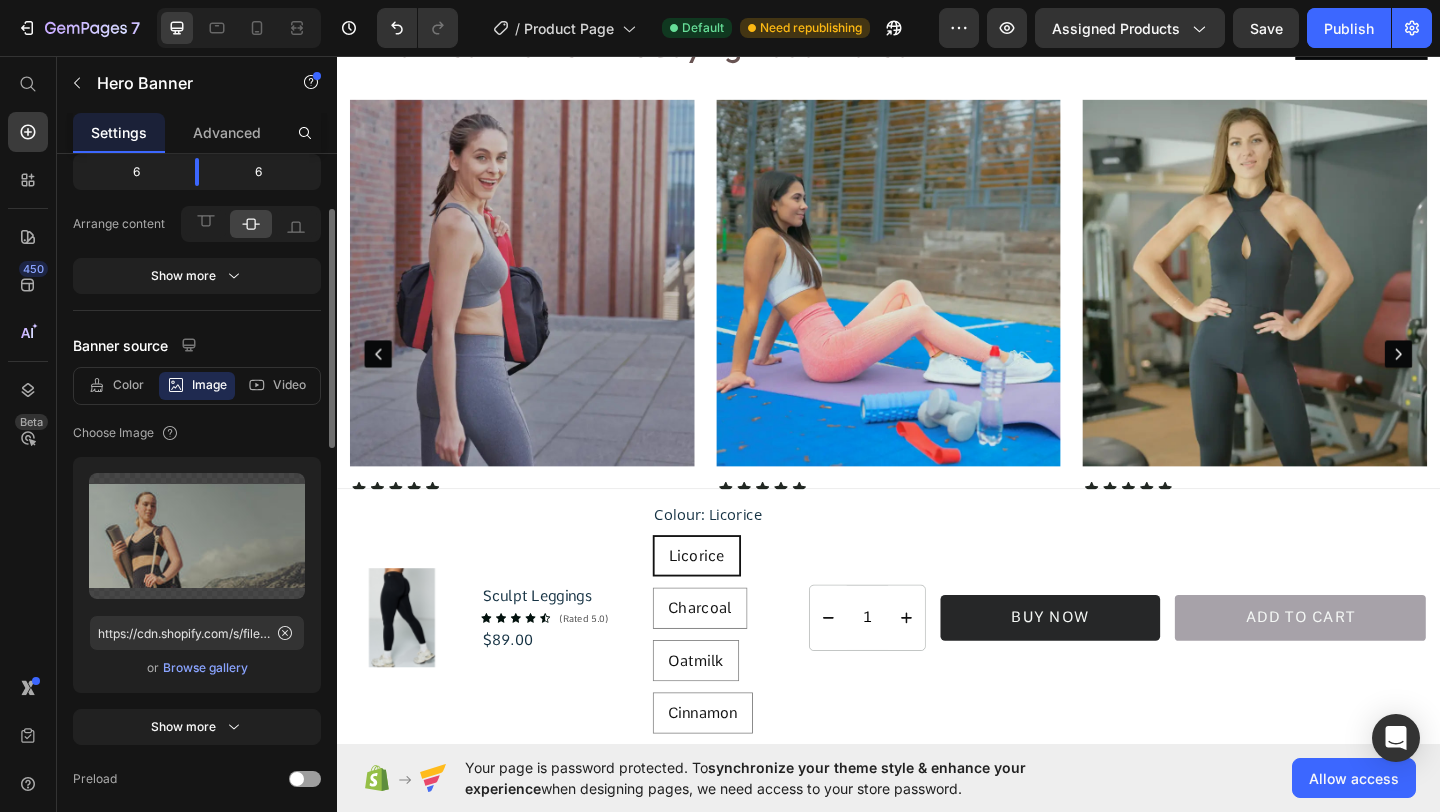 click on "Browse gallery" at bounding box center [205, 668] 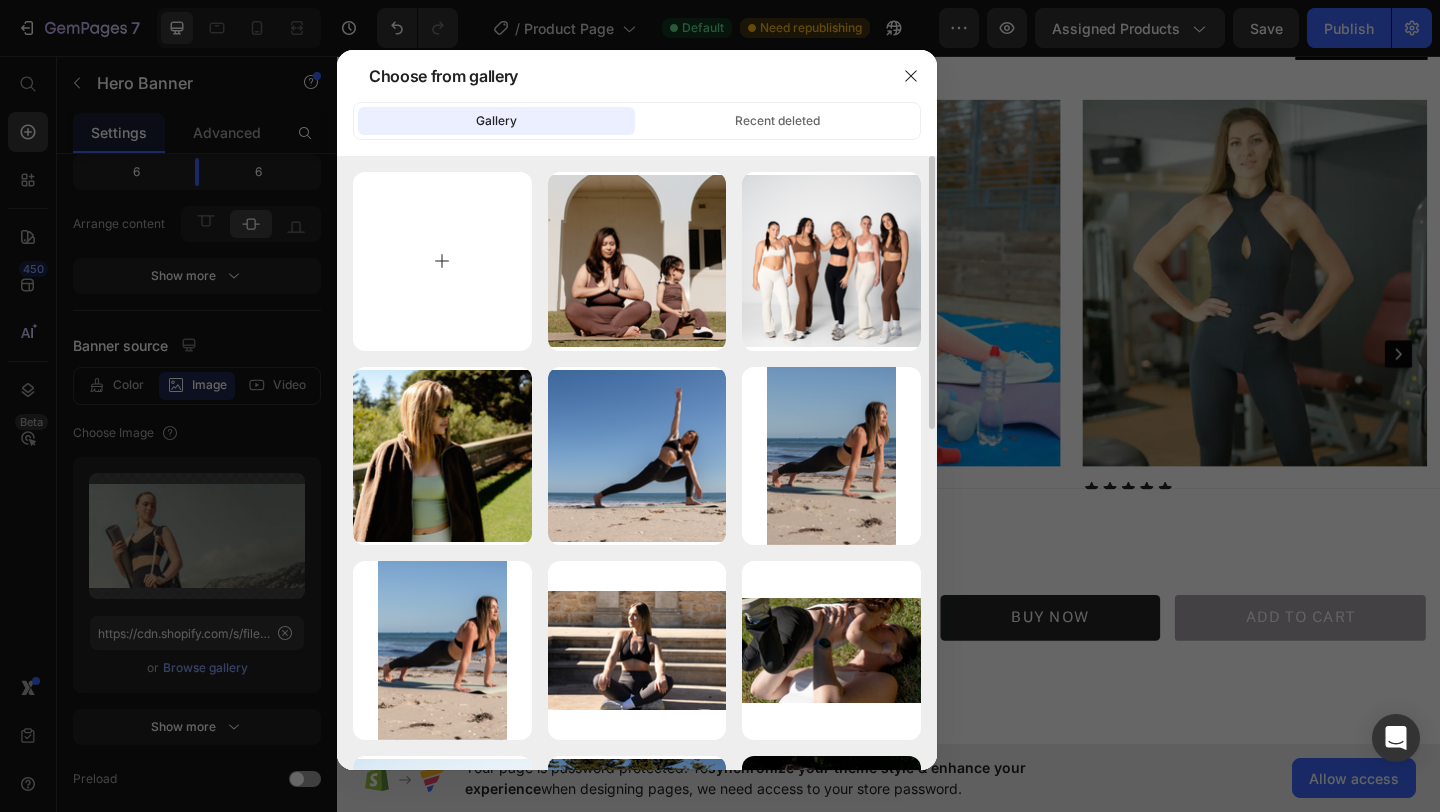 click at bounding box center [442, 261] 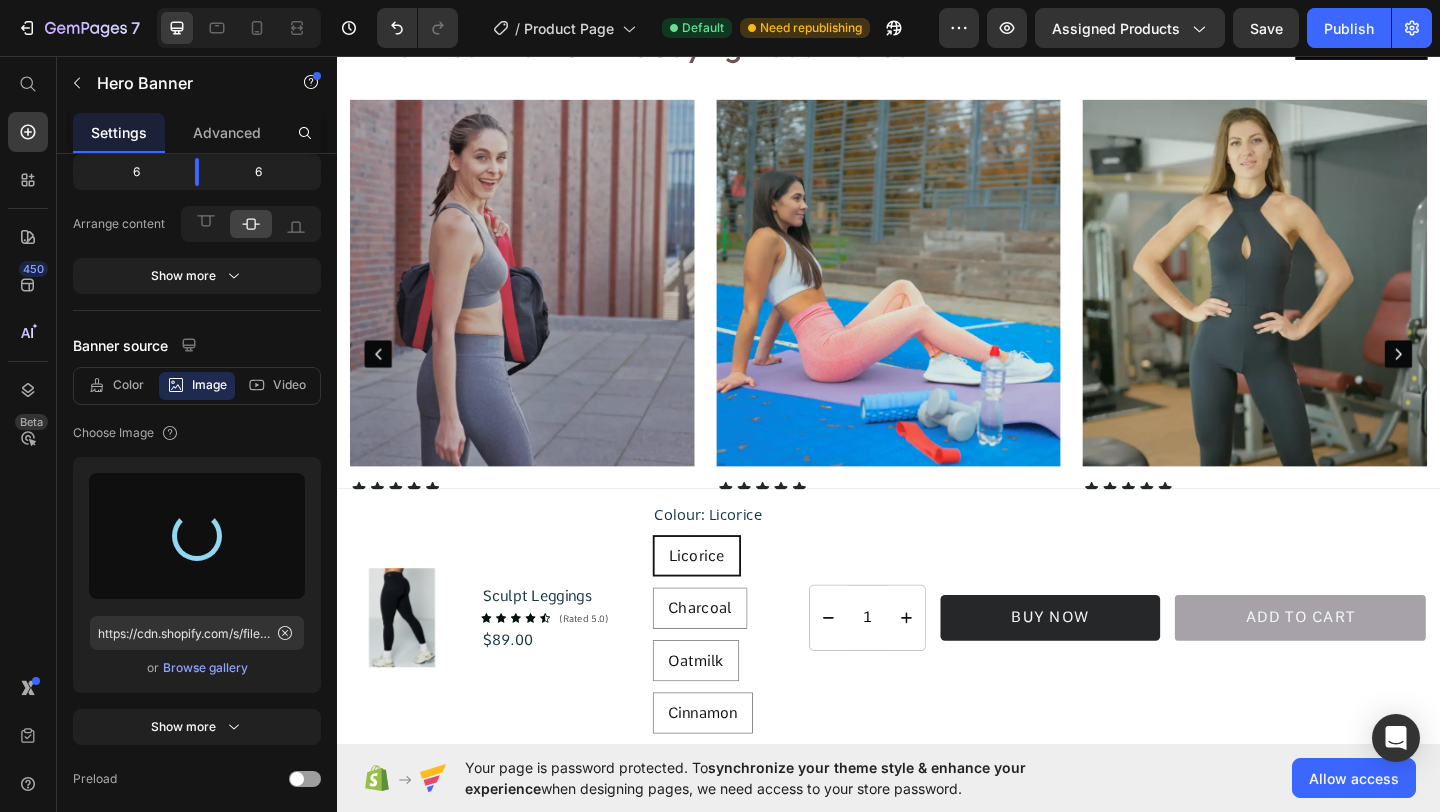 type on "https://cdn.shopify.com/s/files/1/0806/4840/5026/files/gempages_574603512663508080-67e81487-d2ce-405e-9a14-87099c255451.png" 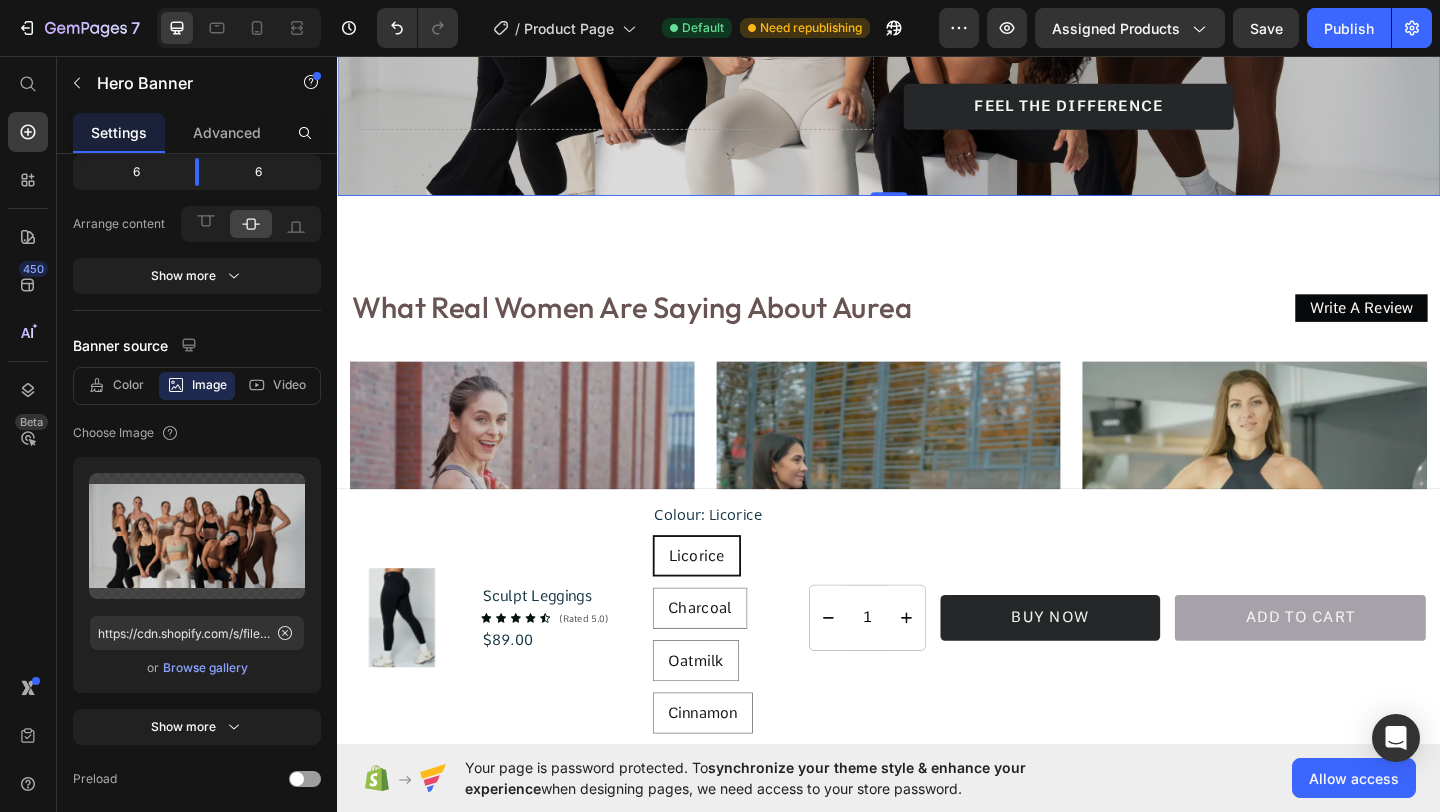 scroll, scrollTop: 4446, scrollLeft: 0, axis: vertical 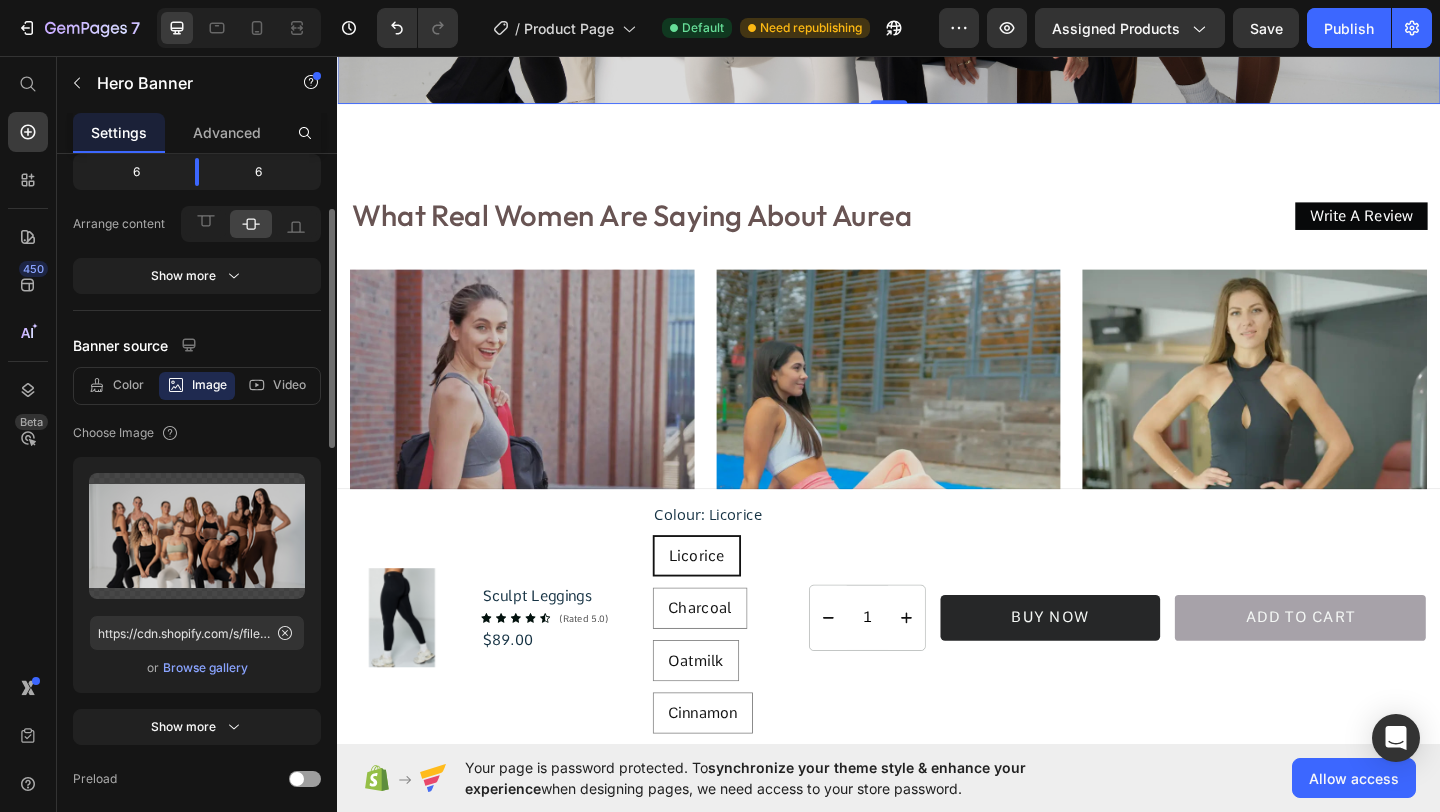 click on "Browse gallery" at bounding box center (205, 668) 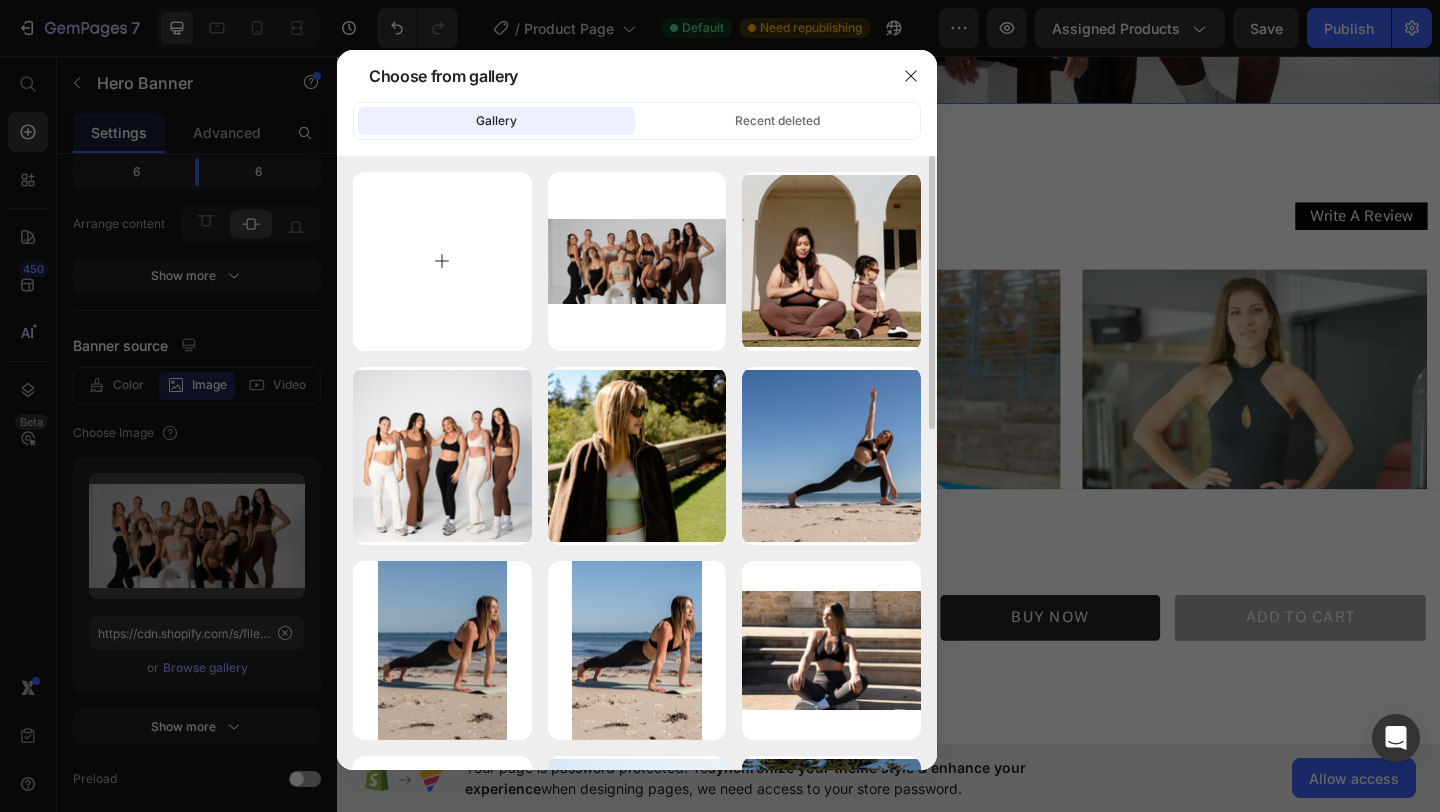 click at bounding box center [442, 261] 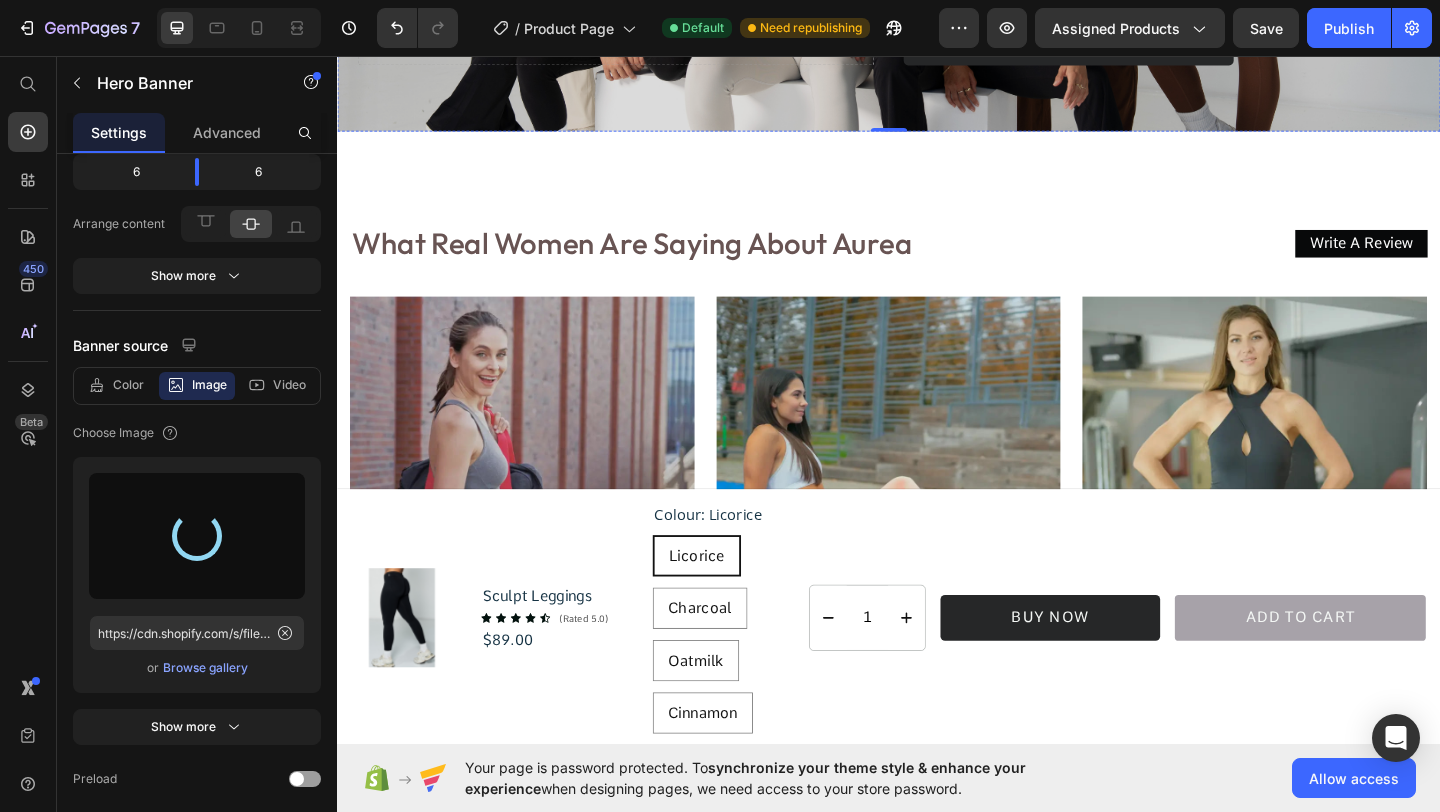 scroll, scrollTop: 4379, scrollLeft: 0, axis: vertical 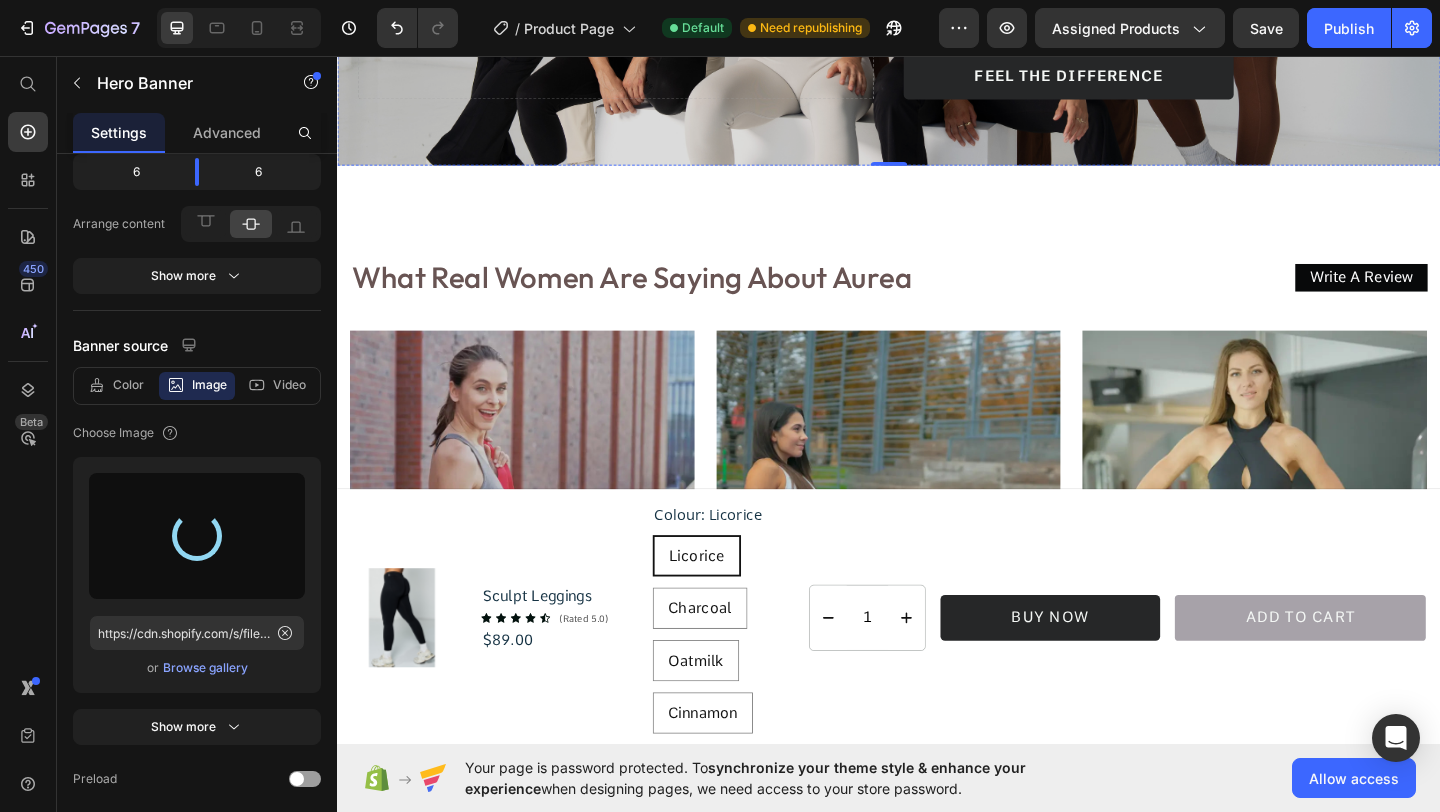 type on "https://cdn.shopify.com/s/files/1/0806/4840/5026/files/gempages_574603512663508080-78522662-601c-4db1-8838-802fd2c456e1.png" 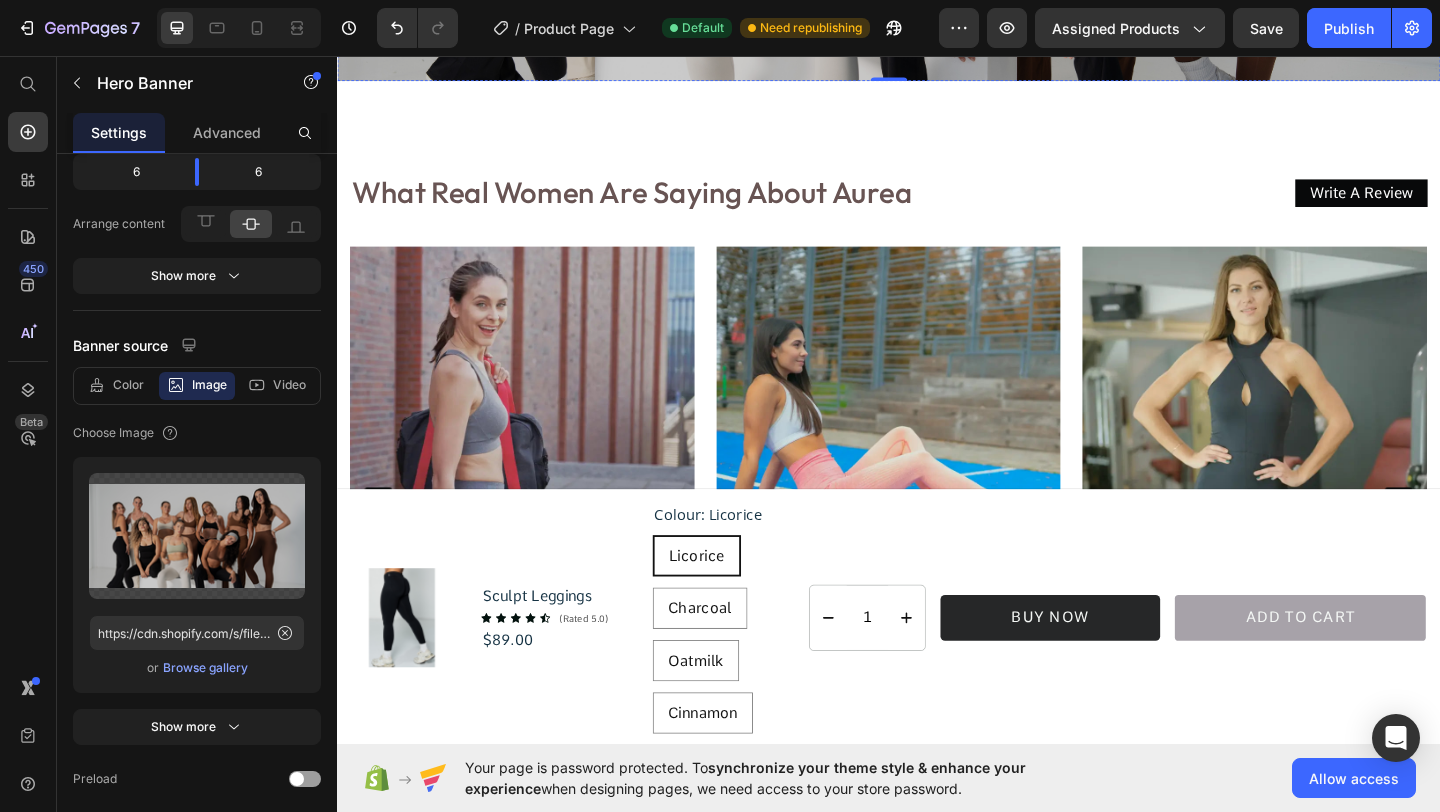 scroll, scrollTop: 4497, scrollLeft: 0, axis: vertical 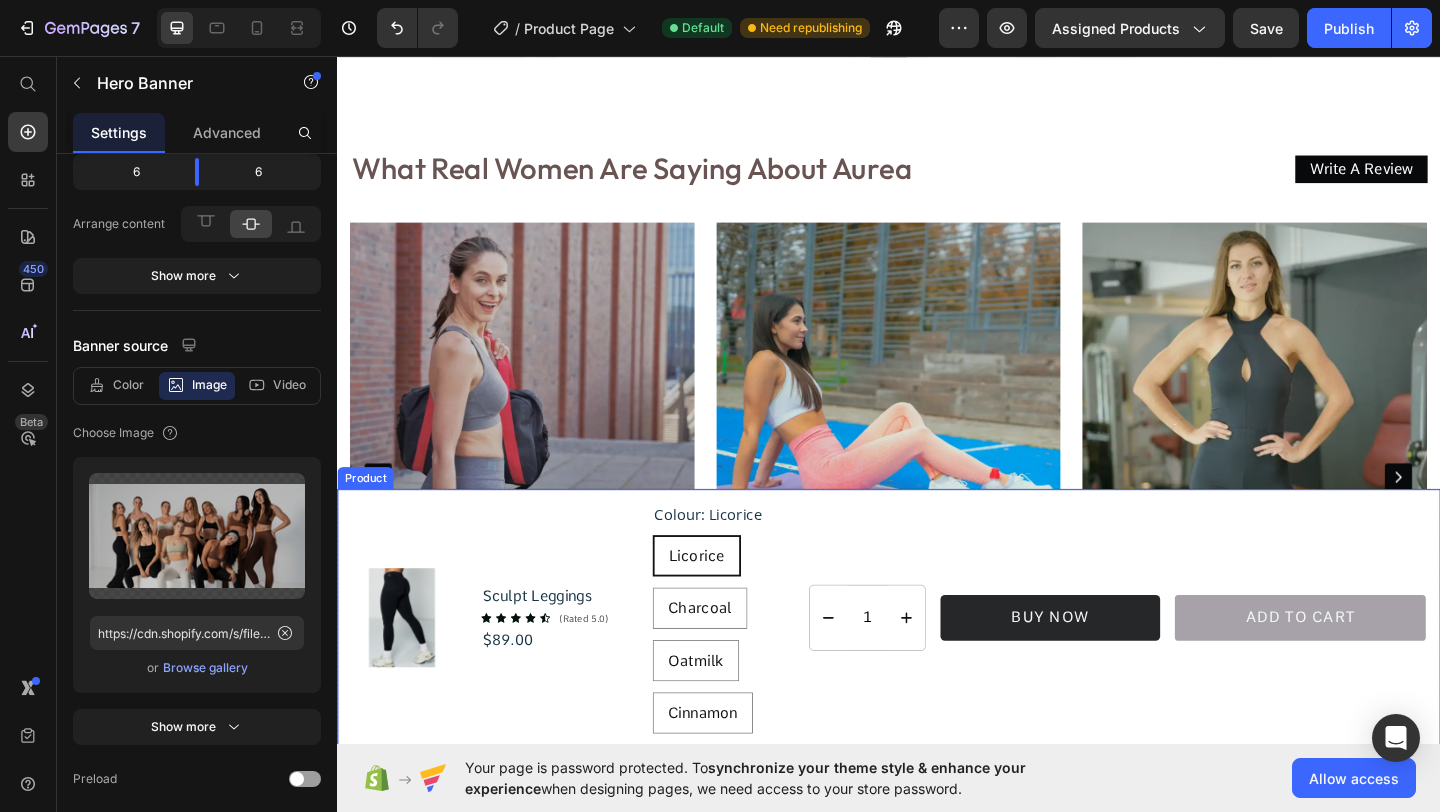 click on "1 Product Quantity Buy now Dynamic Checkout Add to cart Product Cart Button Row 1 Product Quantity Add to cart Product Cart Button Row" at bounding box center (1184, 667) 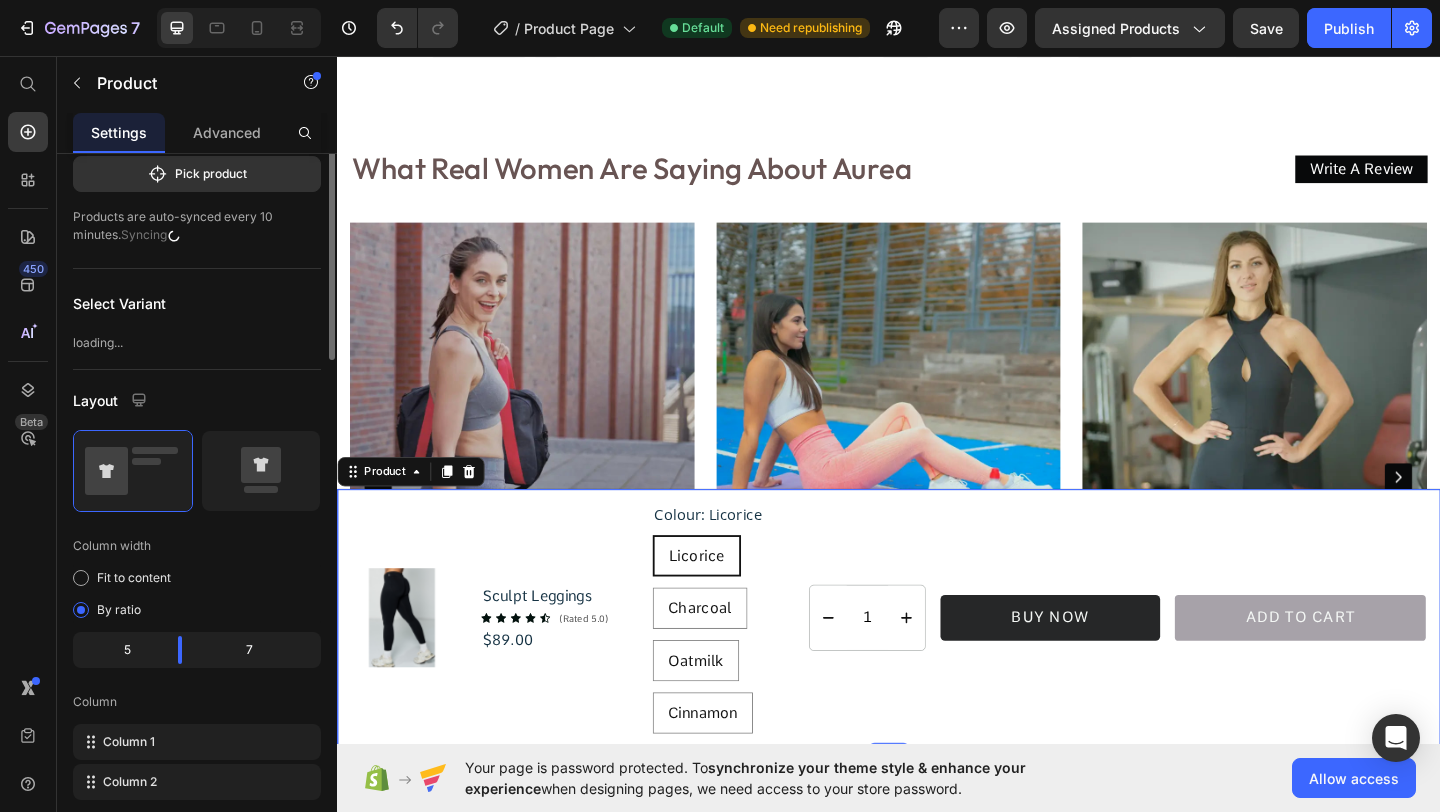 scroll, scrollTop: 0, scrollLeft: 0, axis: both 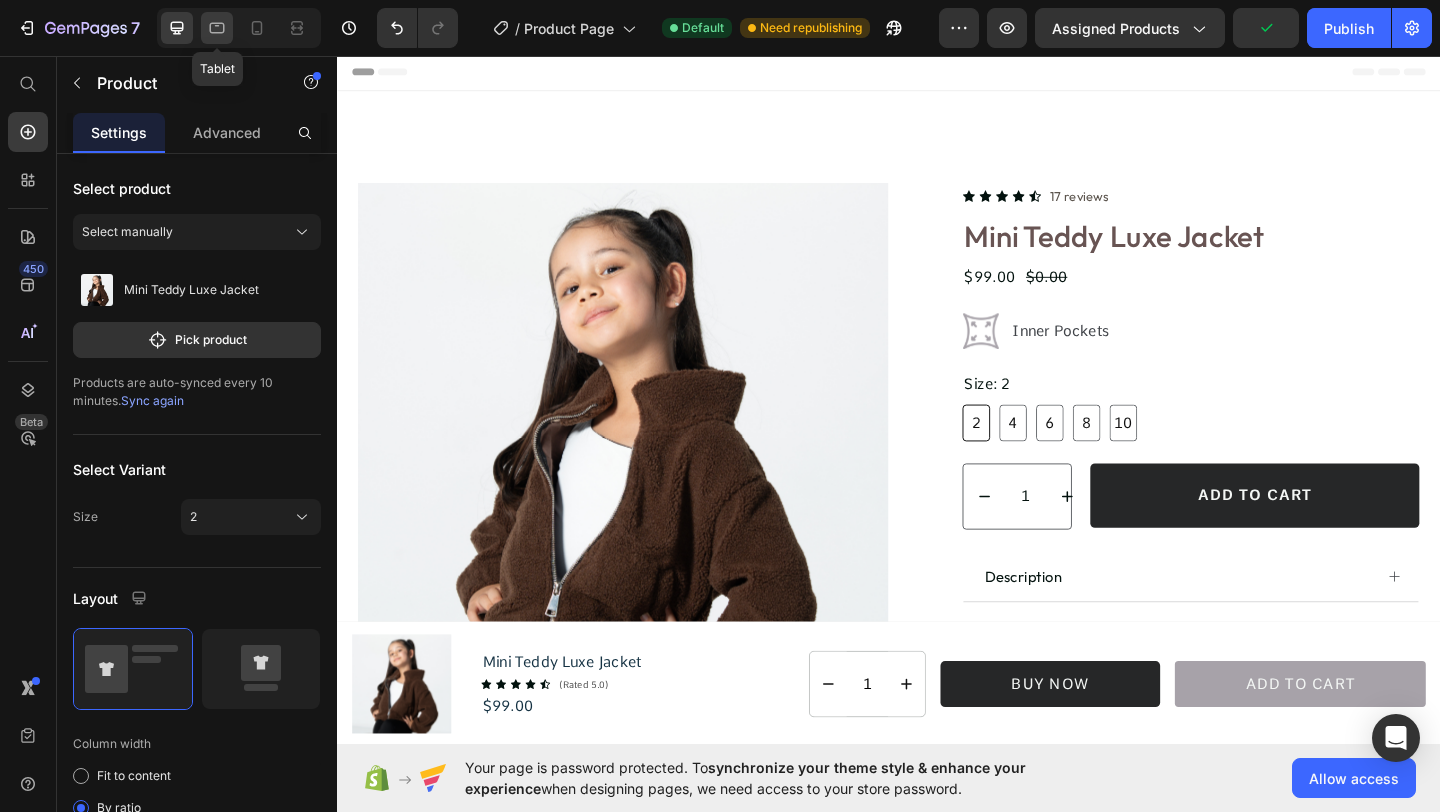 click 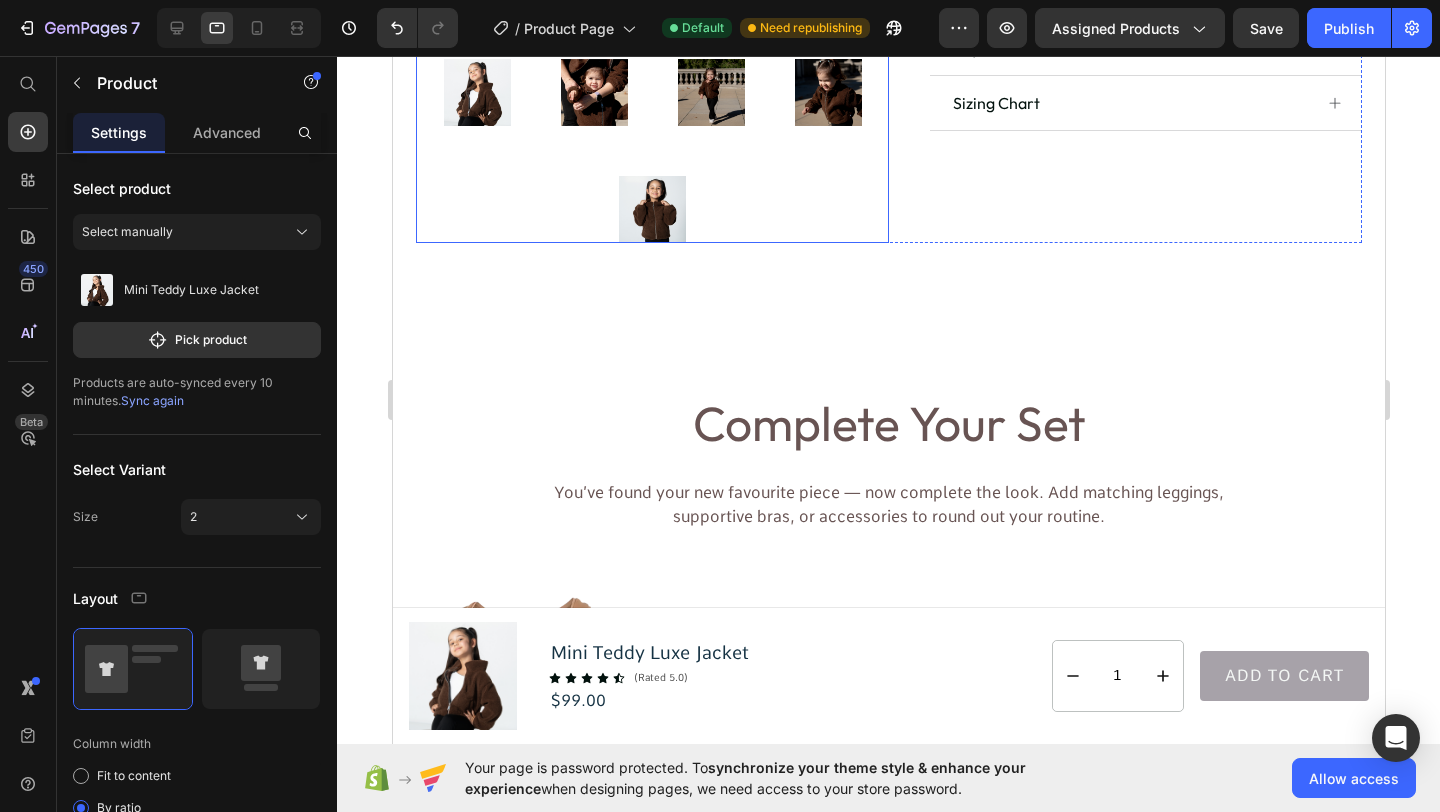 scroll, scrollTop: 697, scrollLeft: 0, axis: vertical 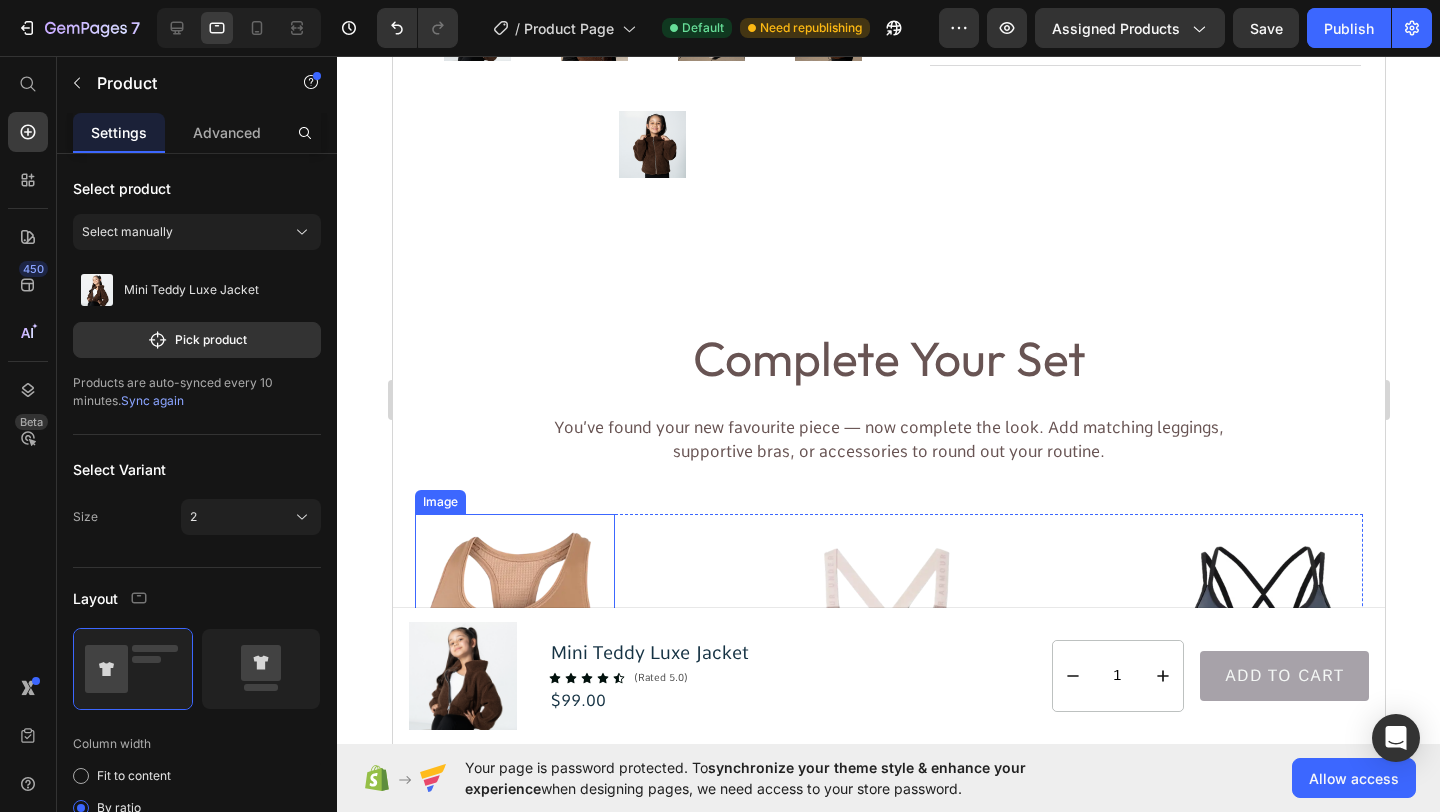 click at bounding box center [514, 632] 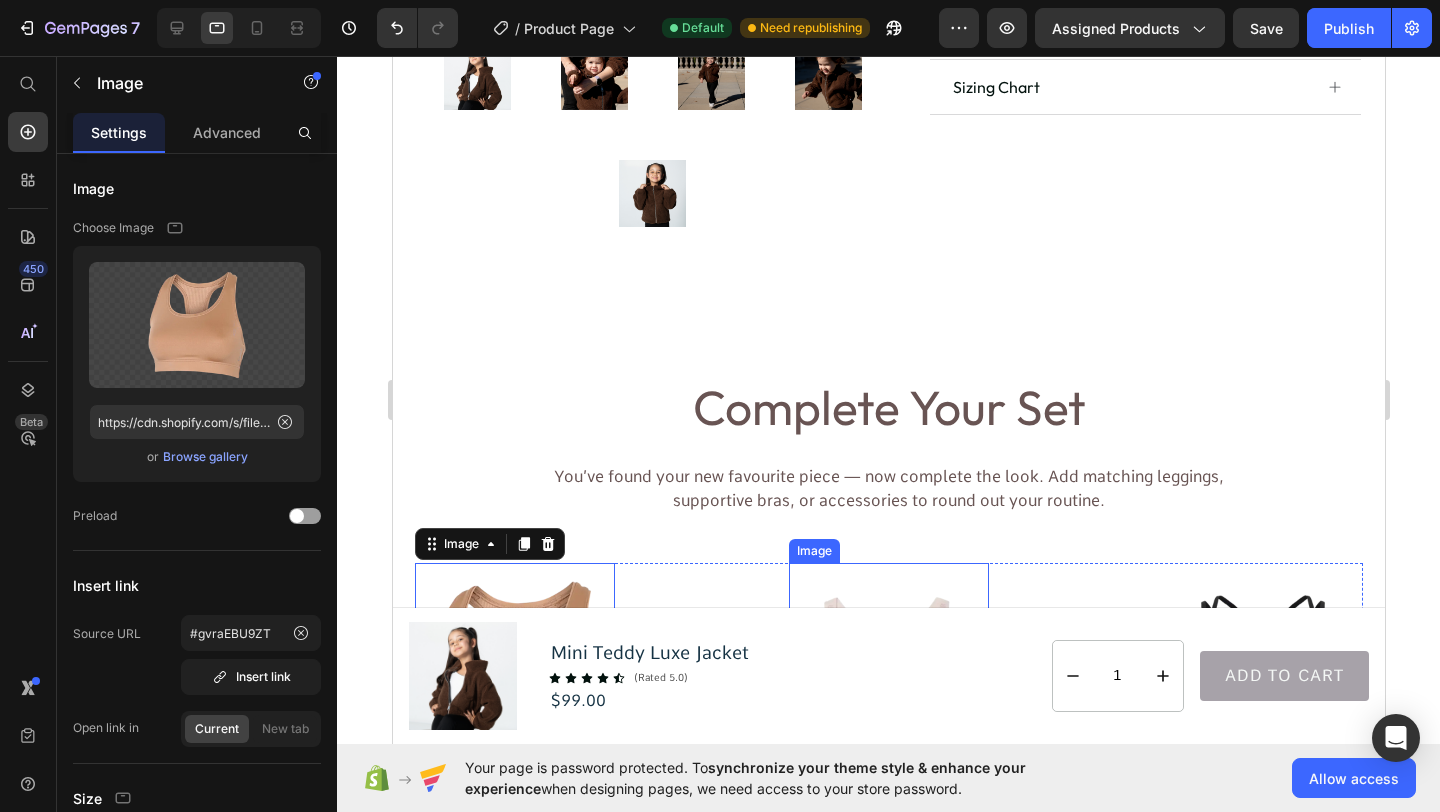 scroll, scrollTop: 0, scrollLeft: 0, axis: both 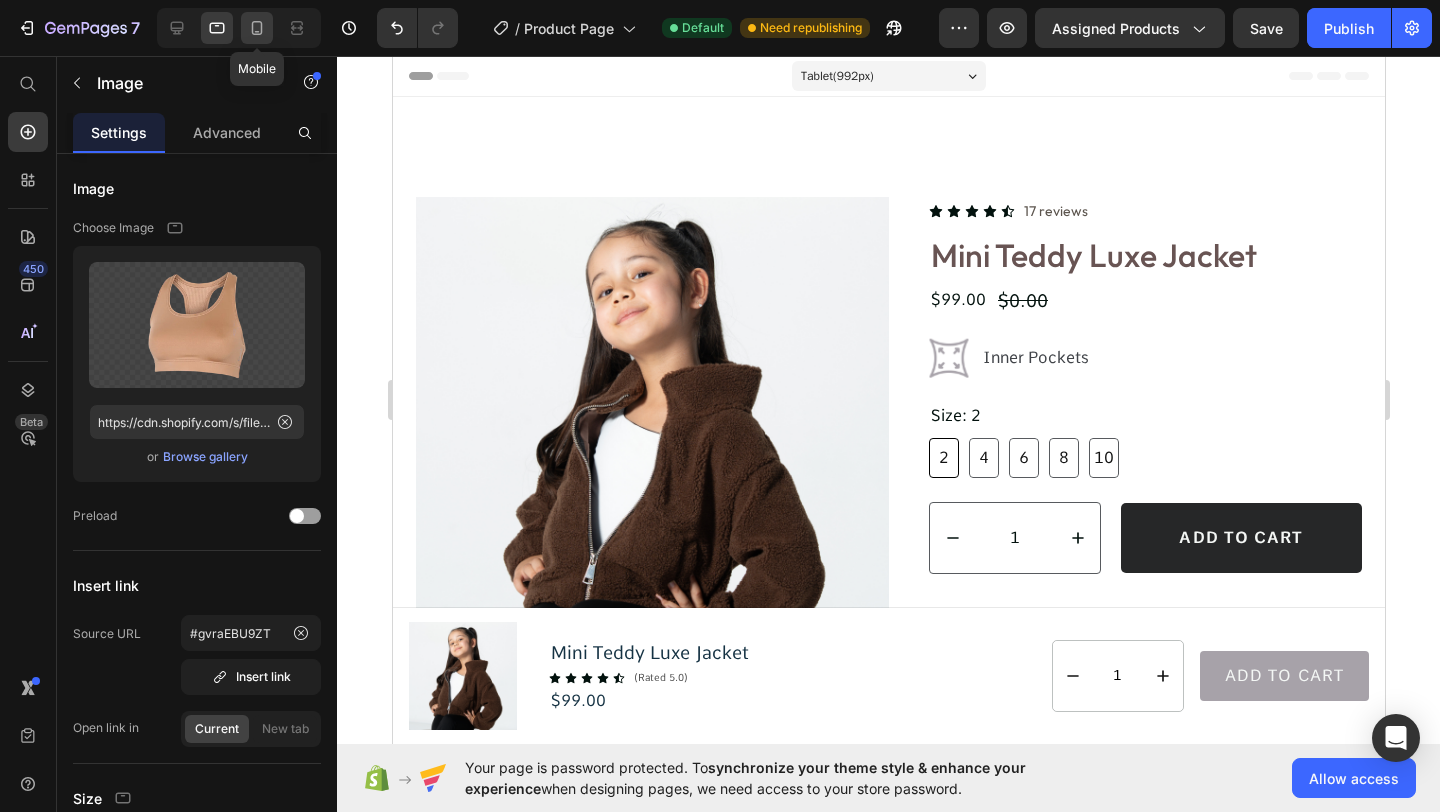 click 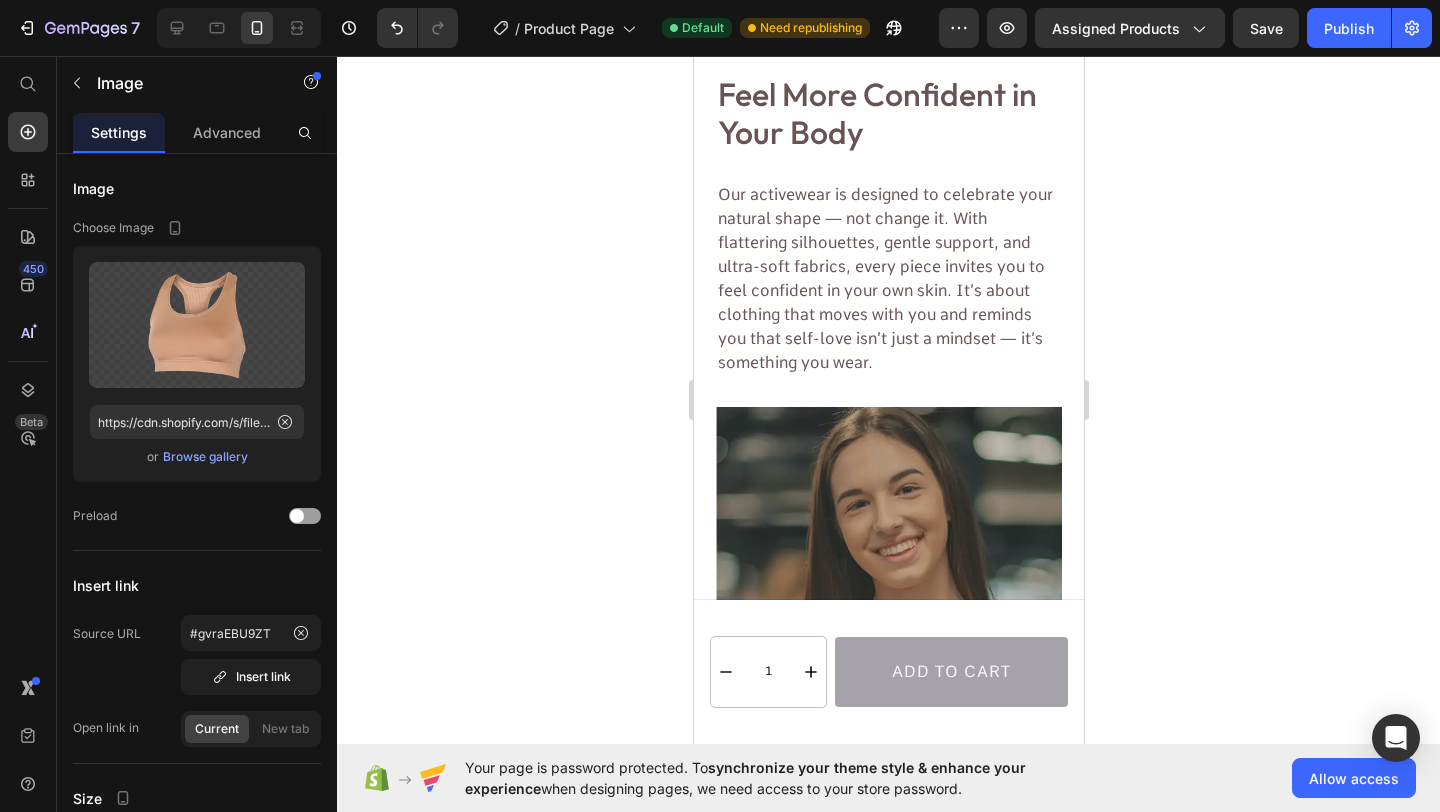 scroll, scrollTop: 2824, scrollLeft: 0, axis: vertical 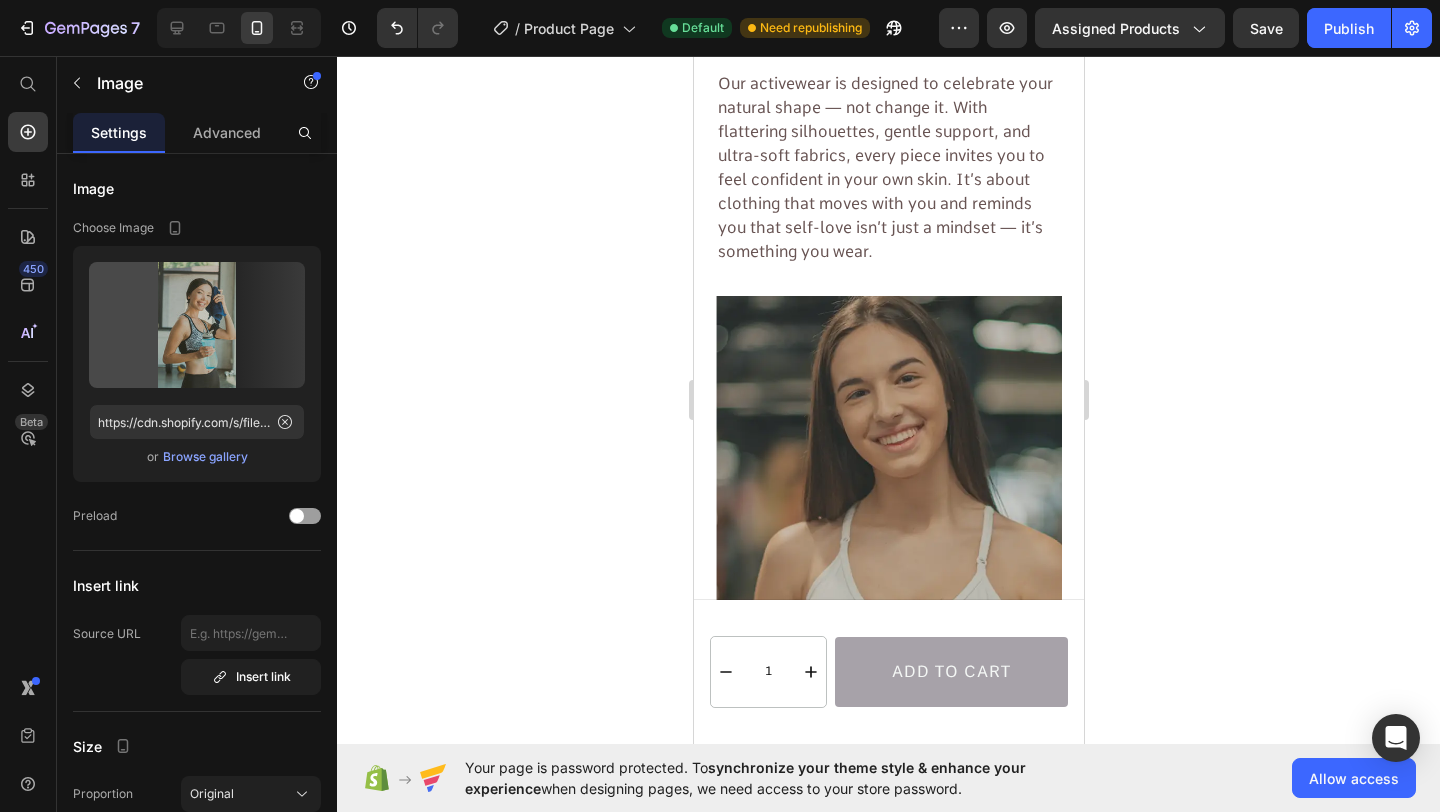 click at bounding box center [888, -138] 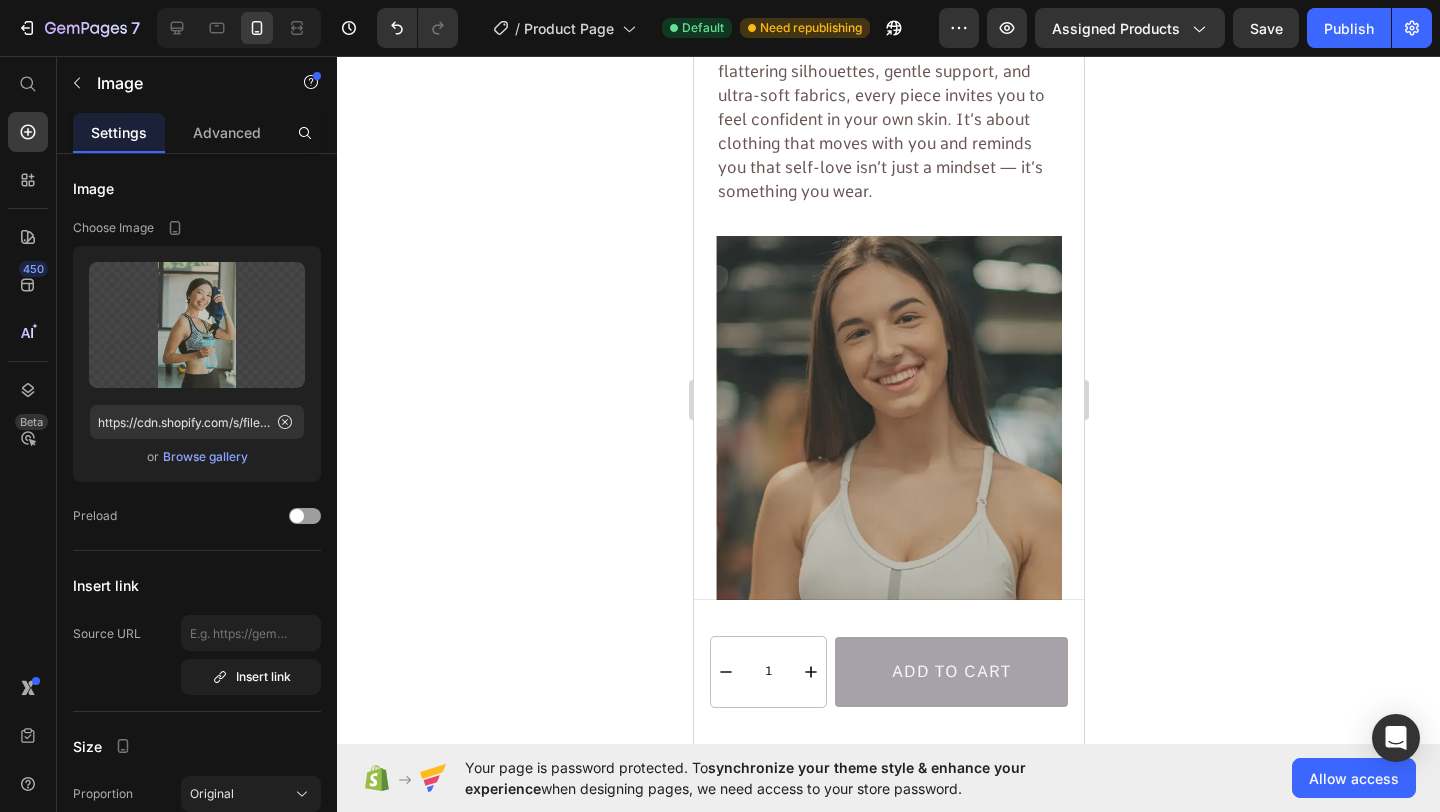 scroll, scrollTop: 2838, scrollLeft: 0, axis: vertical 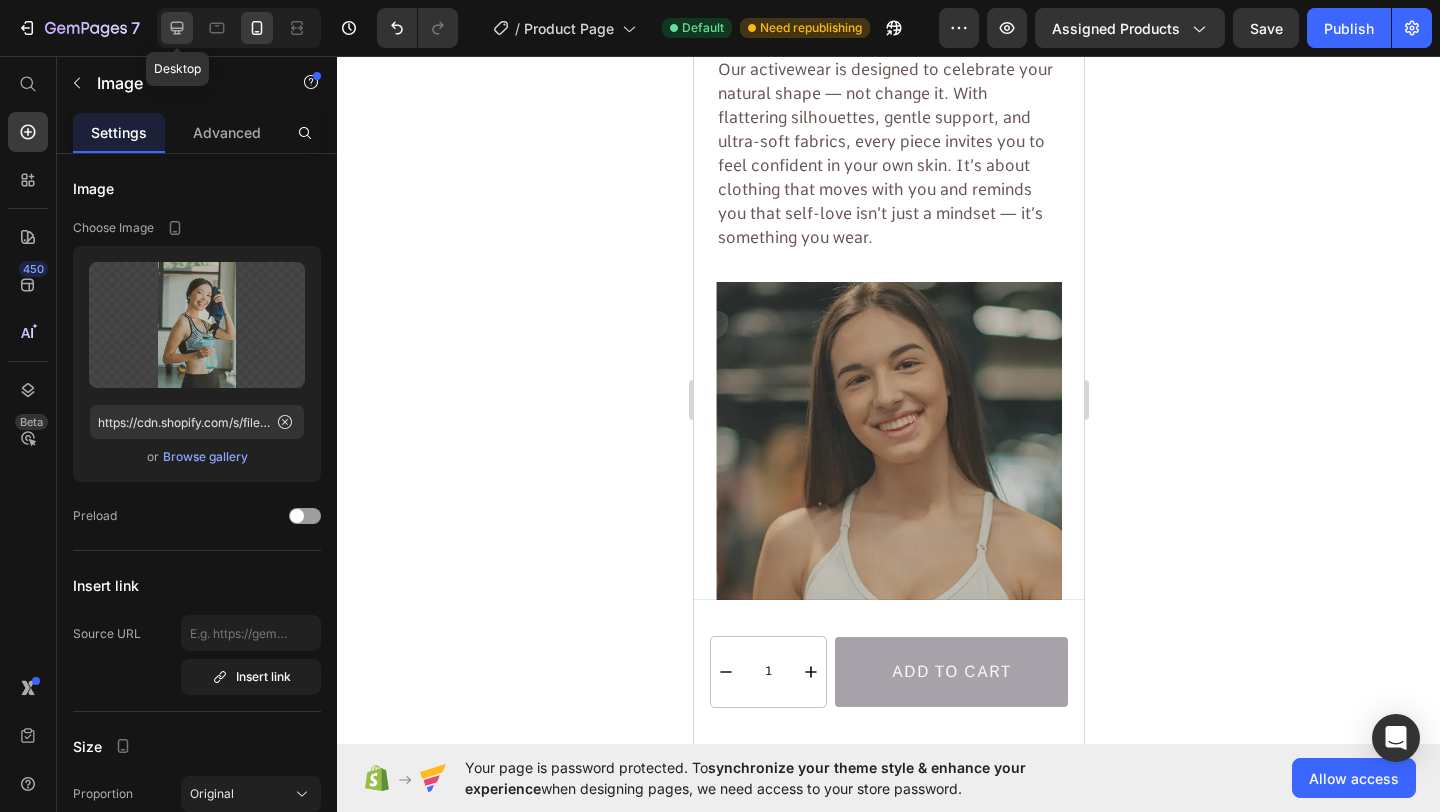 click 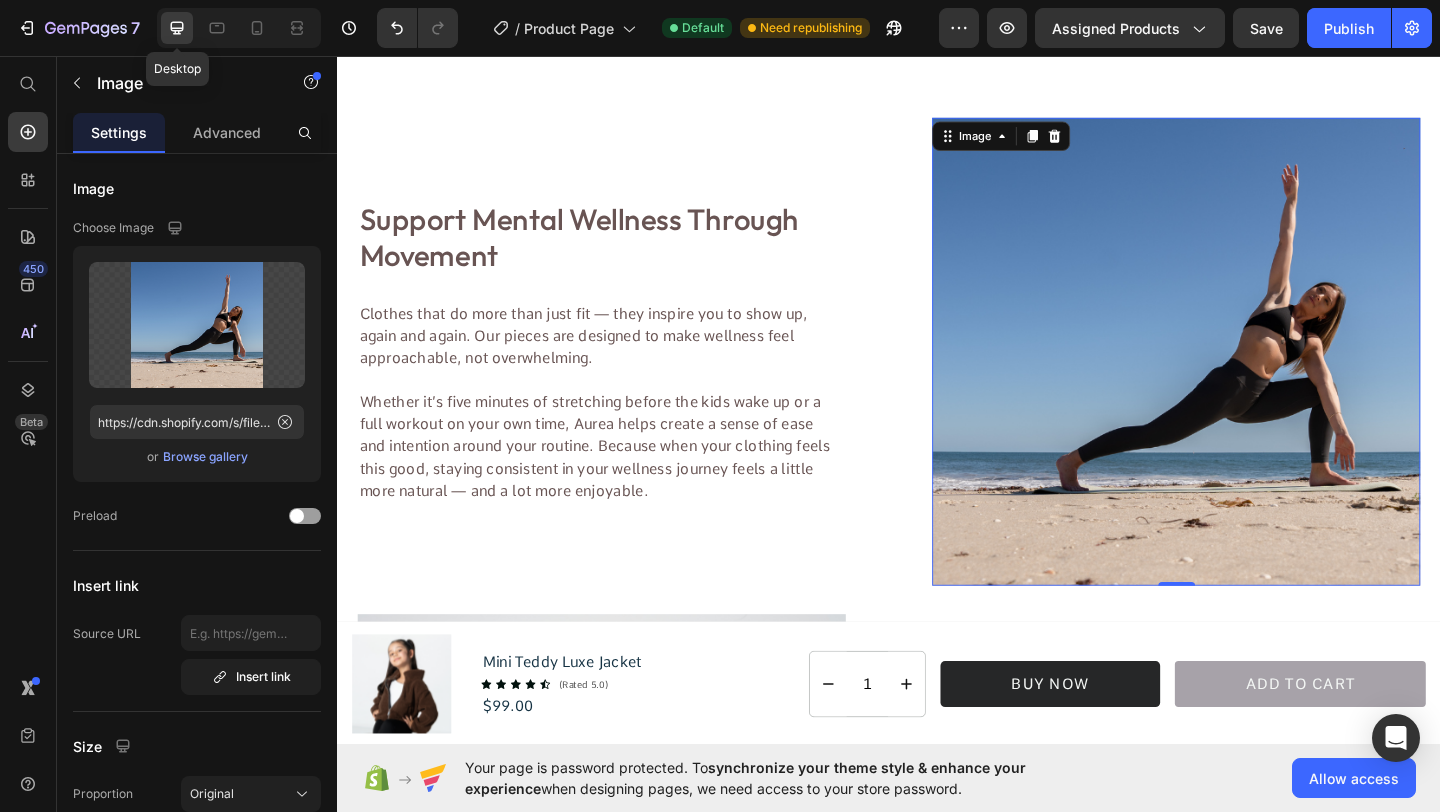 scroll, scrollTop: 2356, scrollLeft: 0, axis: vertical 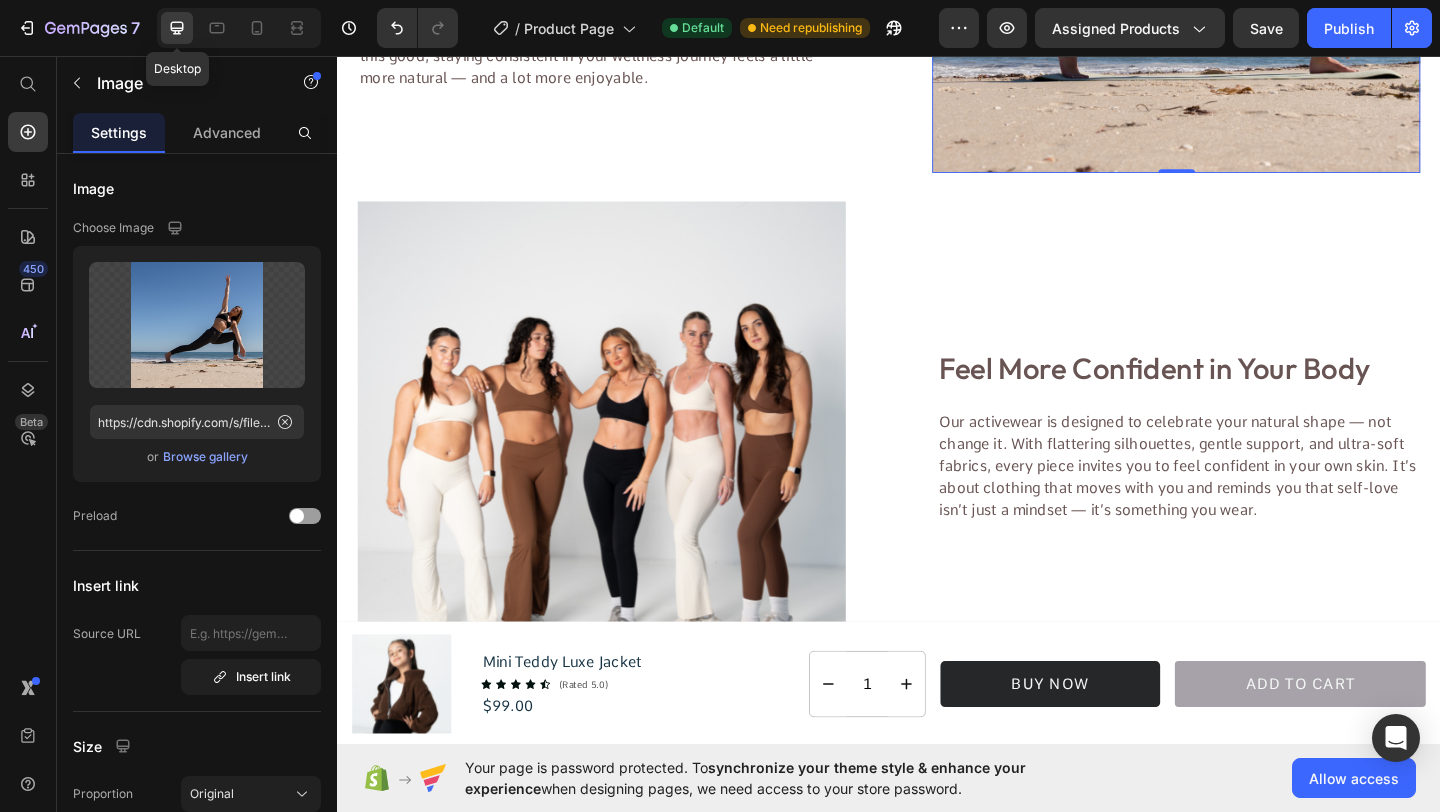 click 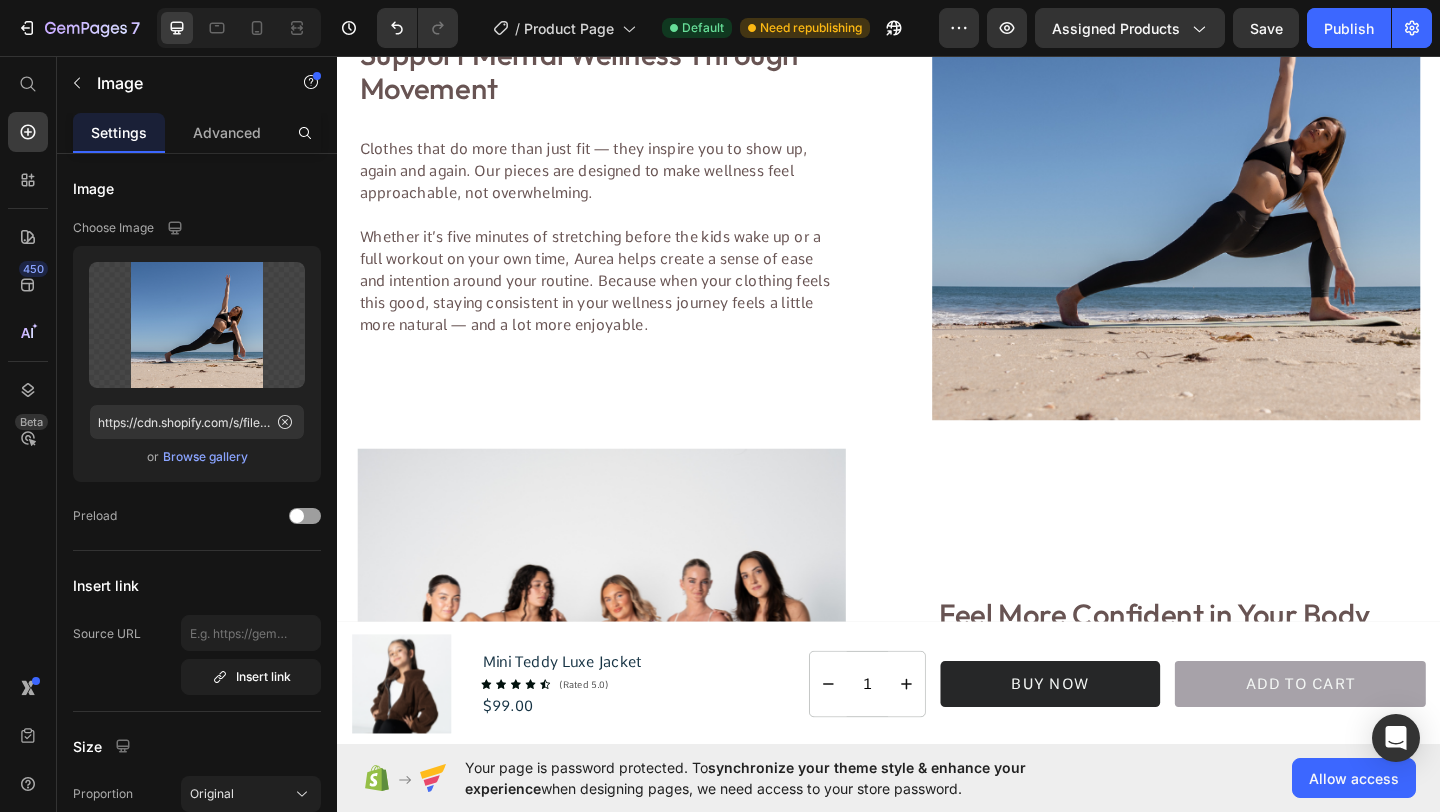 scroll, scrollTop: 1675, scrollLeft: 0, axis: vertical 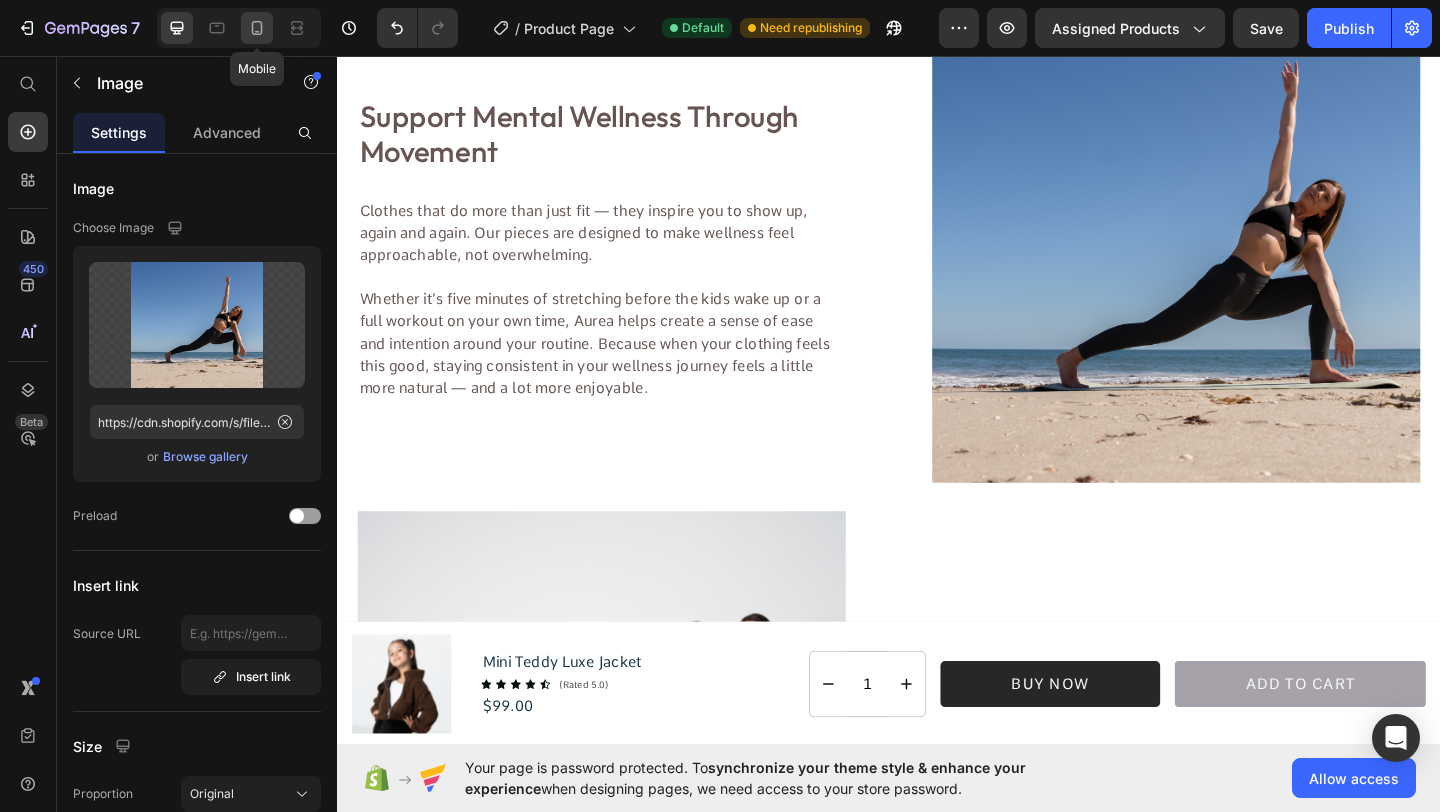 click 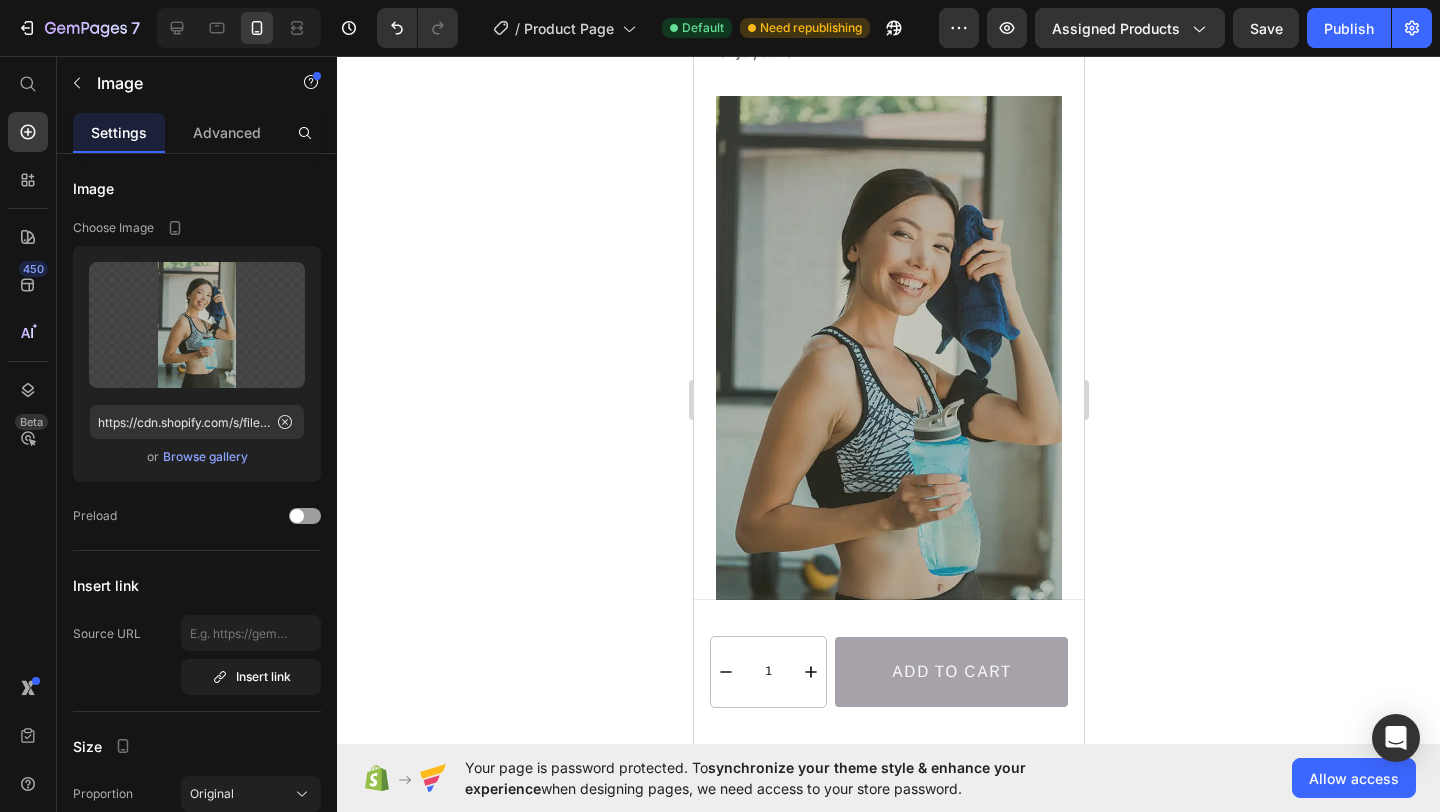 scroll, scrollTop: 2663, scrollLeft: 0, axis: vertical 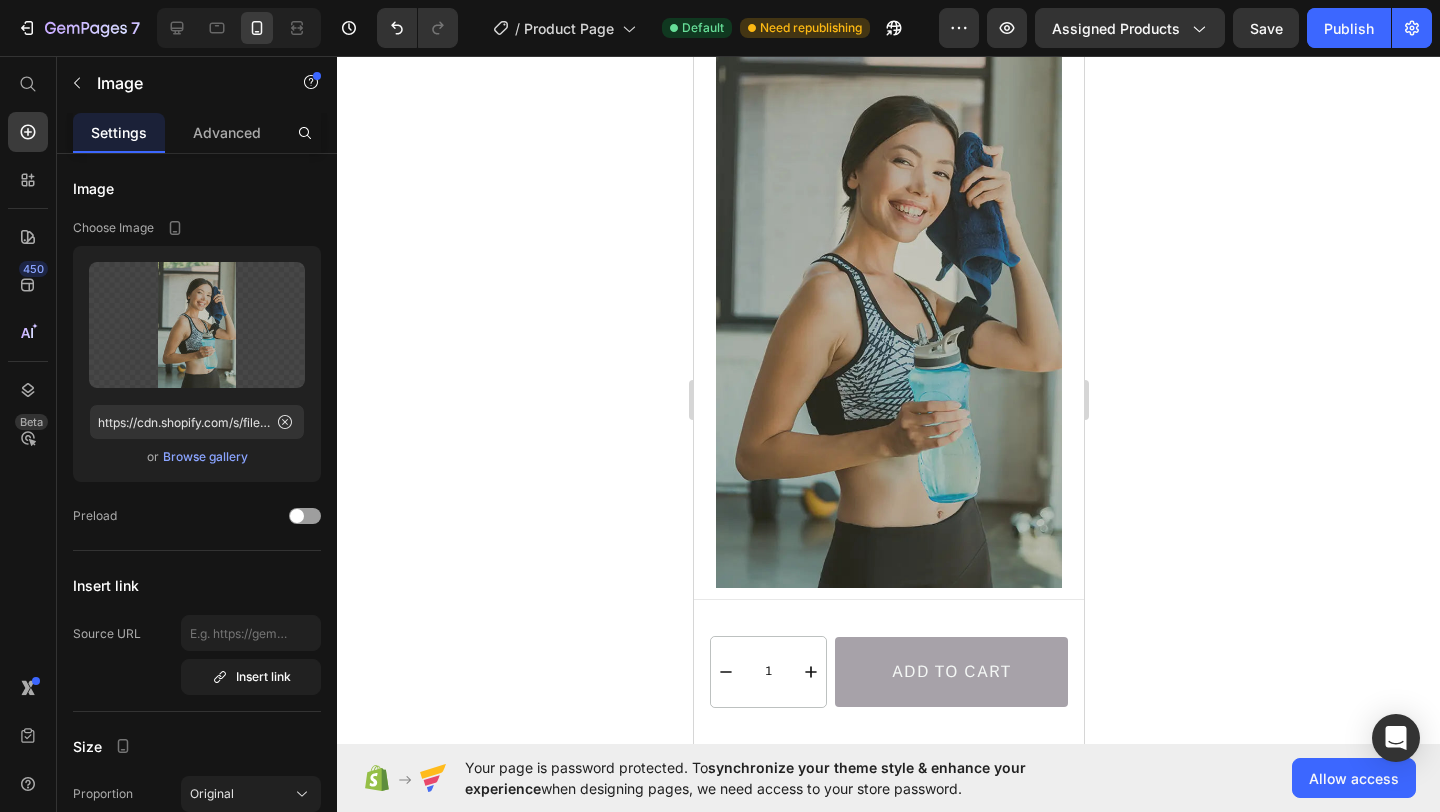 click at bounding box center (888, 305) 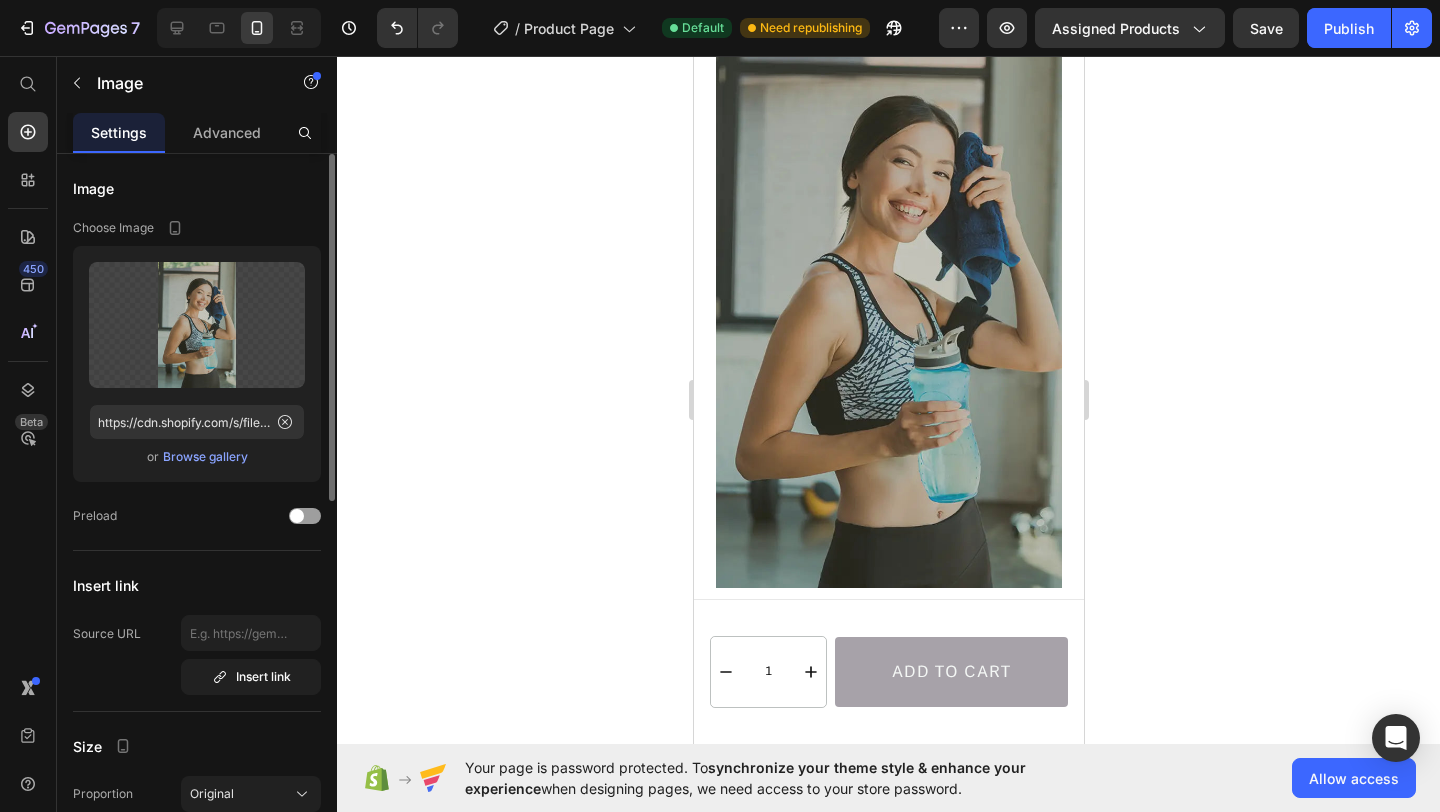 click on "Browse gallery" at bounding box center (205, 457) 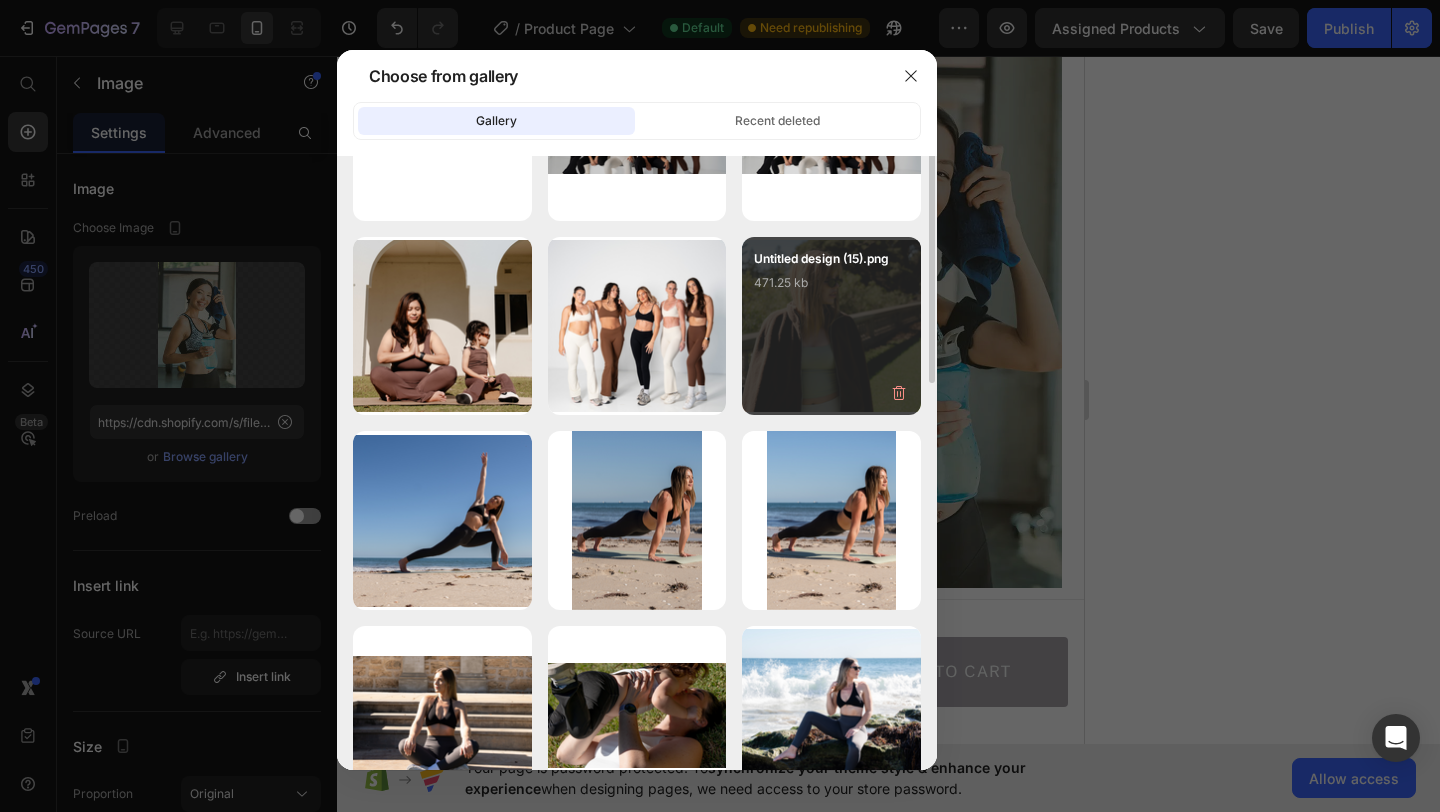 scroll, scrollTop: 133, scrollLeft: 0, axis: vertical 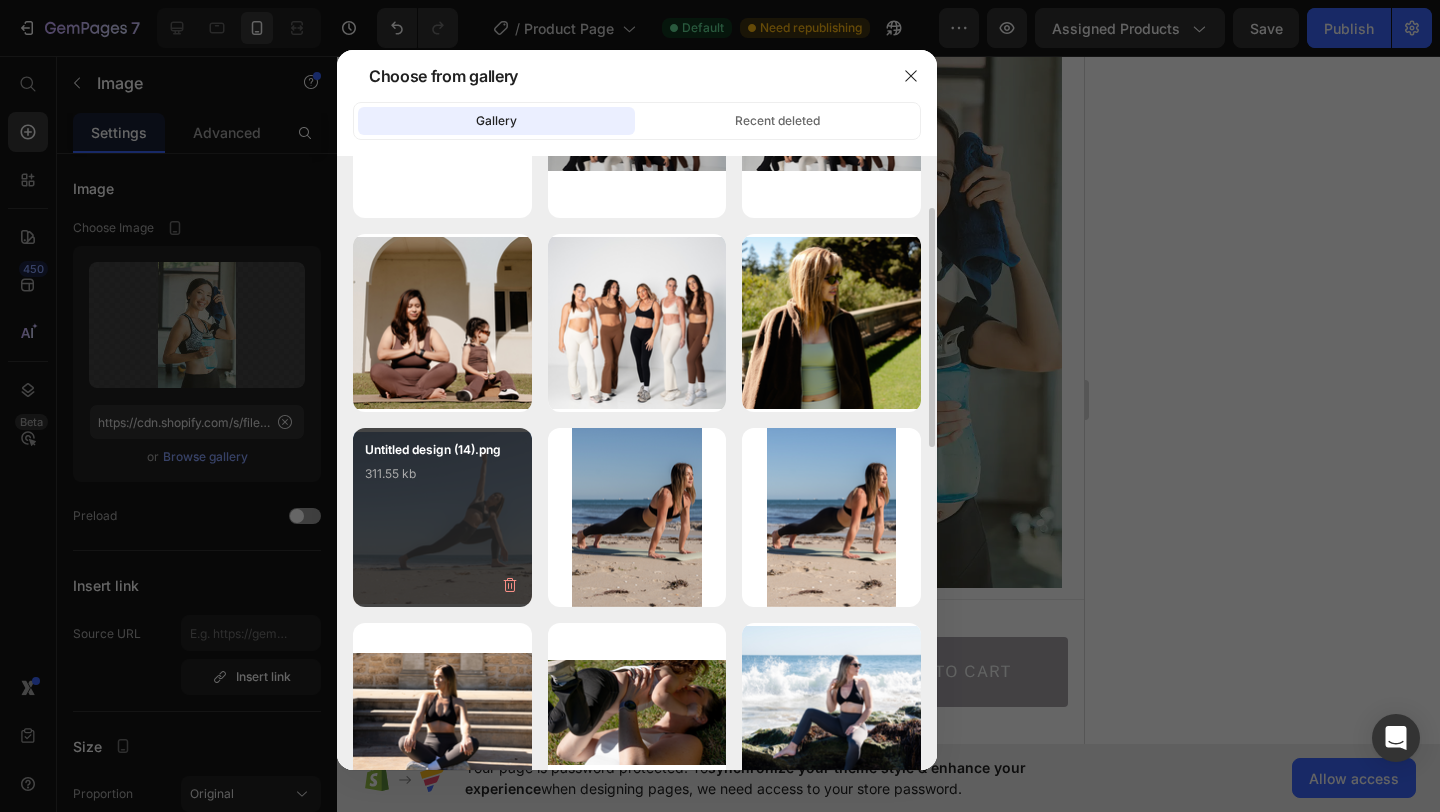 click on "Untitled design (14).png 311.55 kb" at bounding box center [442, 517] 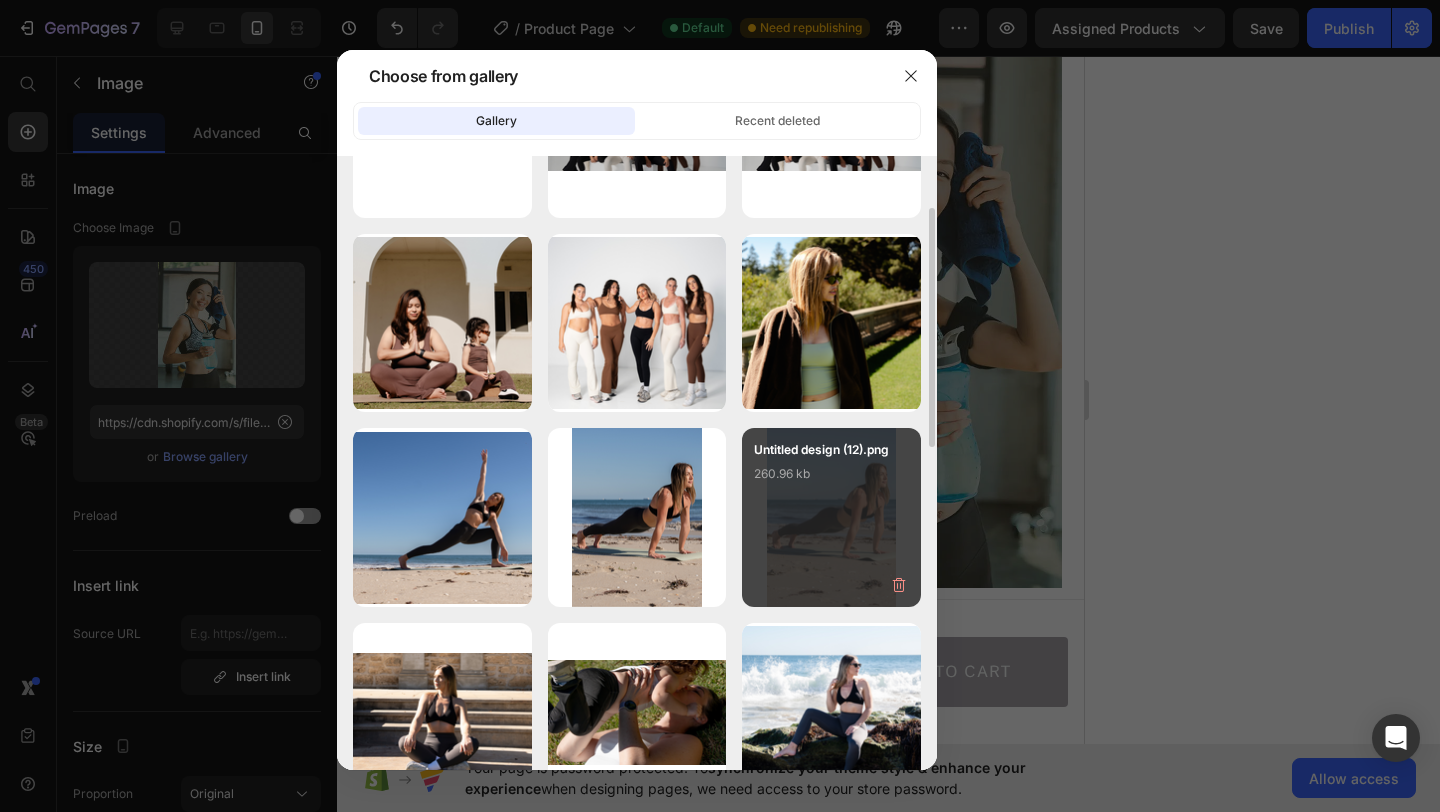 type on "https://cdn.shopify.com/s/files/1/0806/4840/5026/files/gempages_574603512663508080-47413534-72da-401c-a640-45d950947243.png" 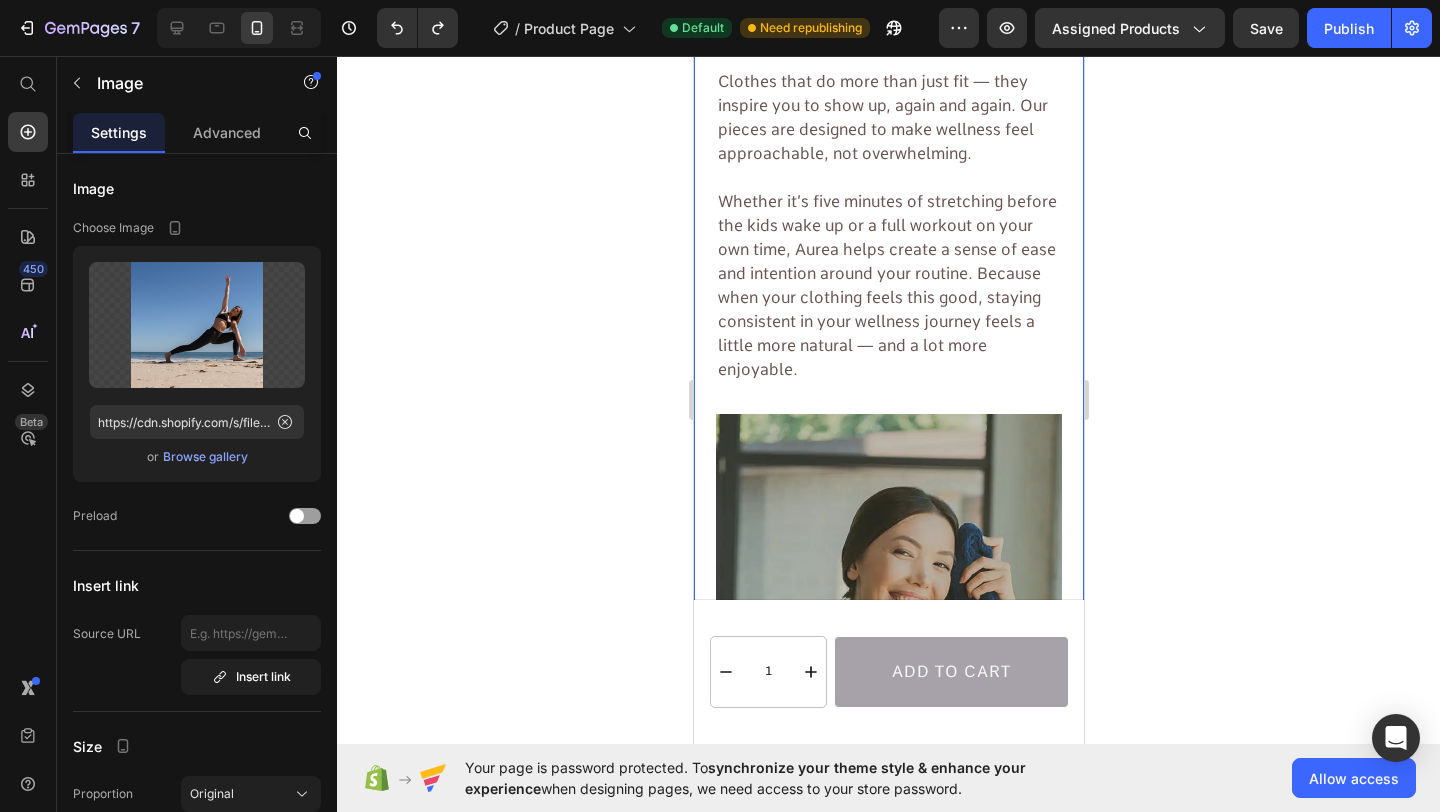 scroll, scrollTop: 2326, scrollLeft: 0, axis: vertical 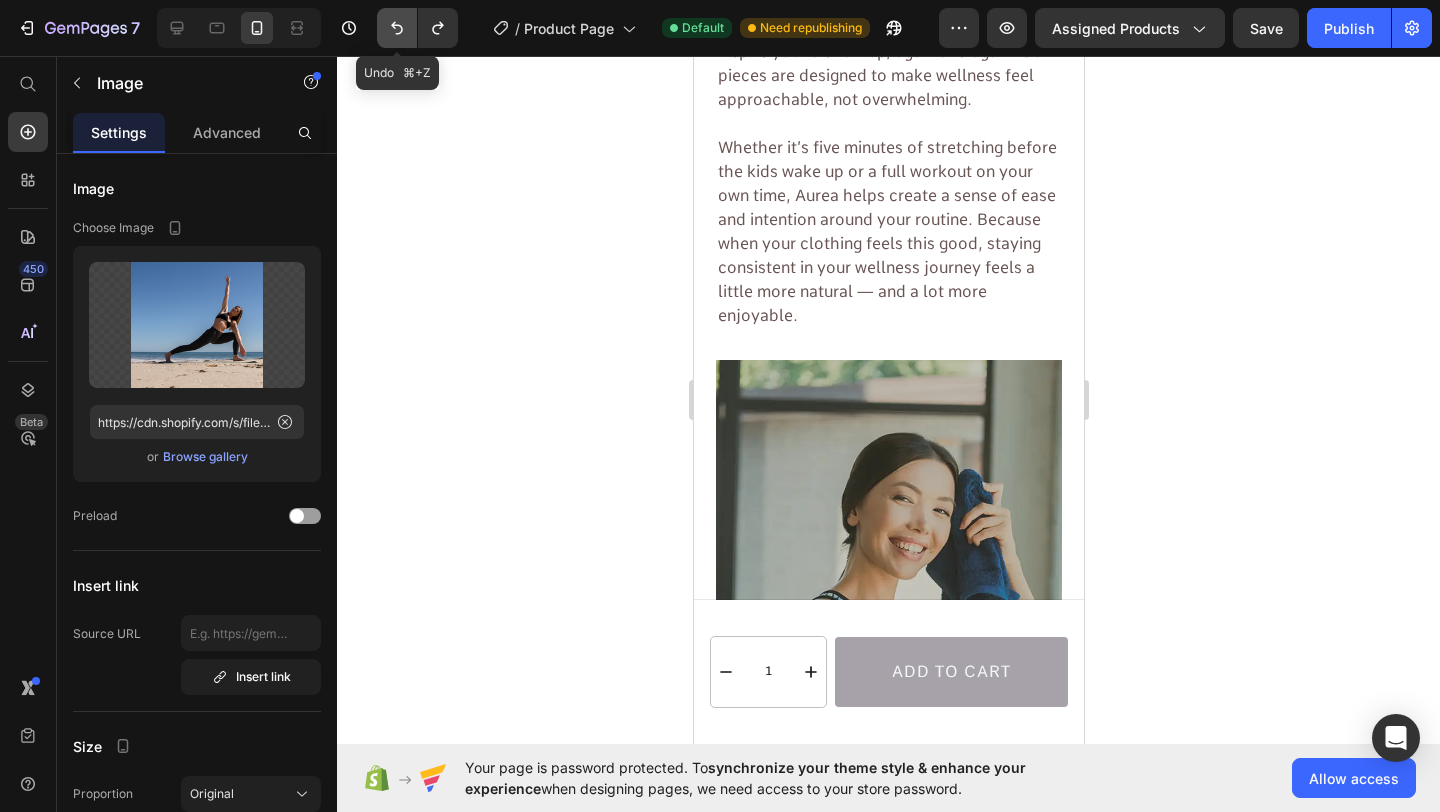 click 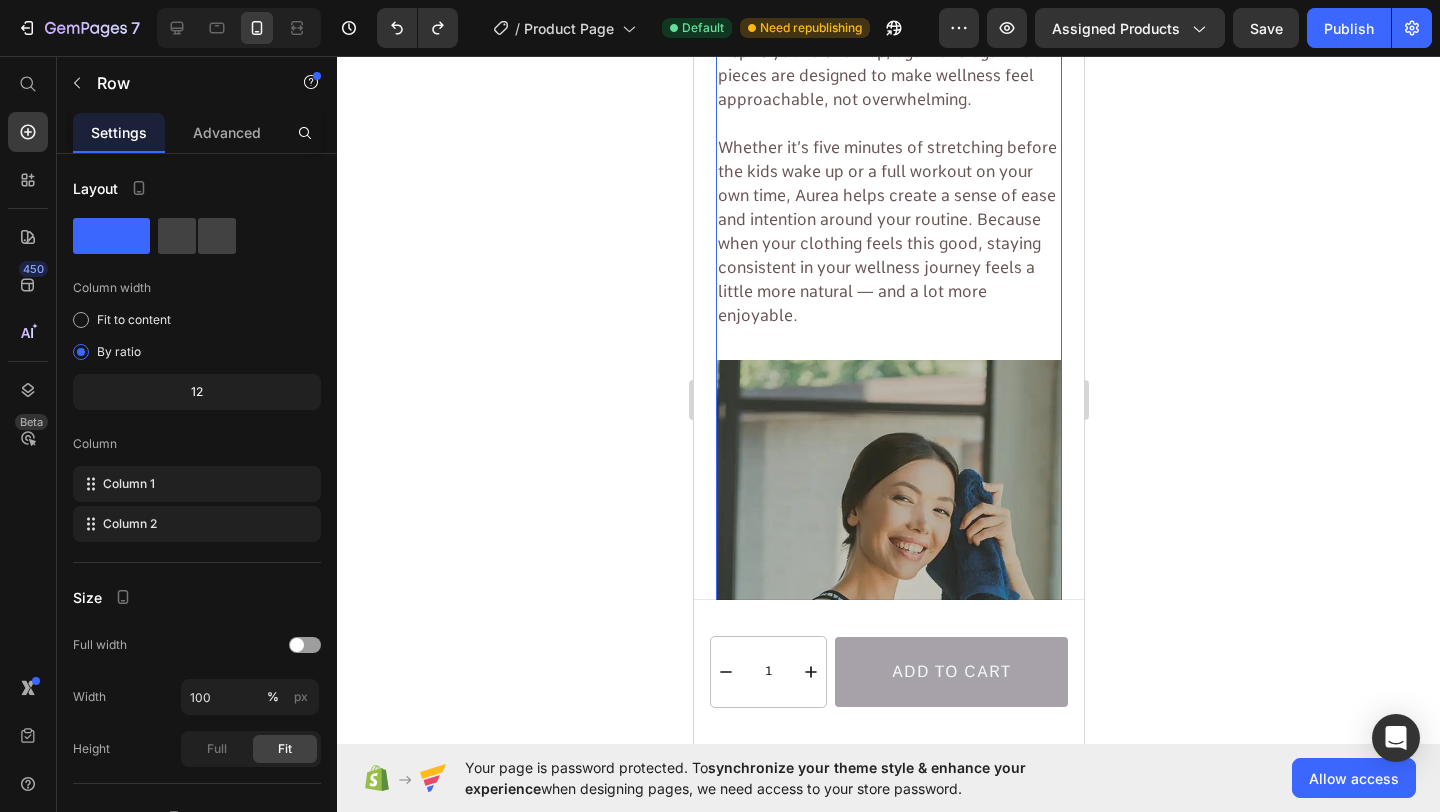 click on "Support Mental Wellness Through Movement Heading Clothes that do more than just fit — they inspire you to show up, again and again. Our pieces are designed to make wellness feel approachable, not overwhelming. Whether it’s five minutes of stretching before the kids wake up or a full workout on your own time, Aurea helps create a sense of ease and intention around your routine. Because when your clothing feels this good, staying consistent in your wellness journey feels a little more natural — and a lot more enjoyable. Text Block" at bounding box center [888, 114] 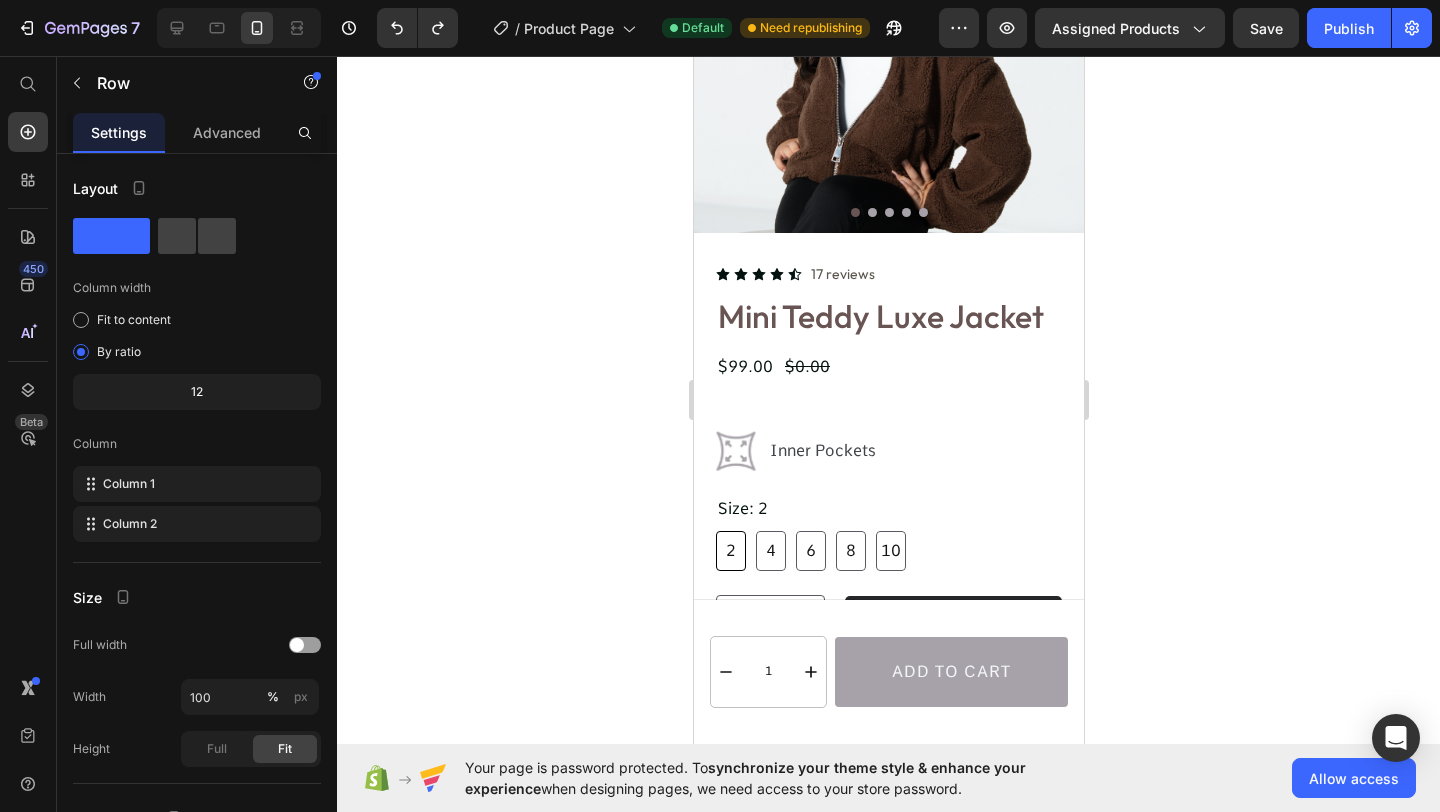 scroll, scrollTop: 226, scrollLeft: 0, axis: vertical 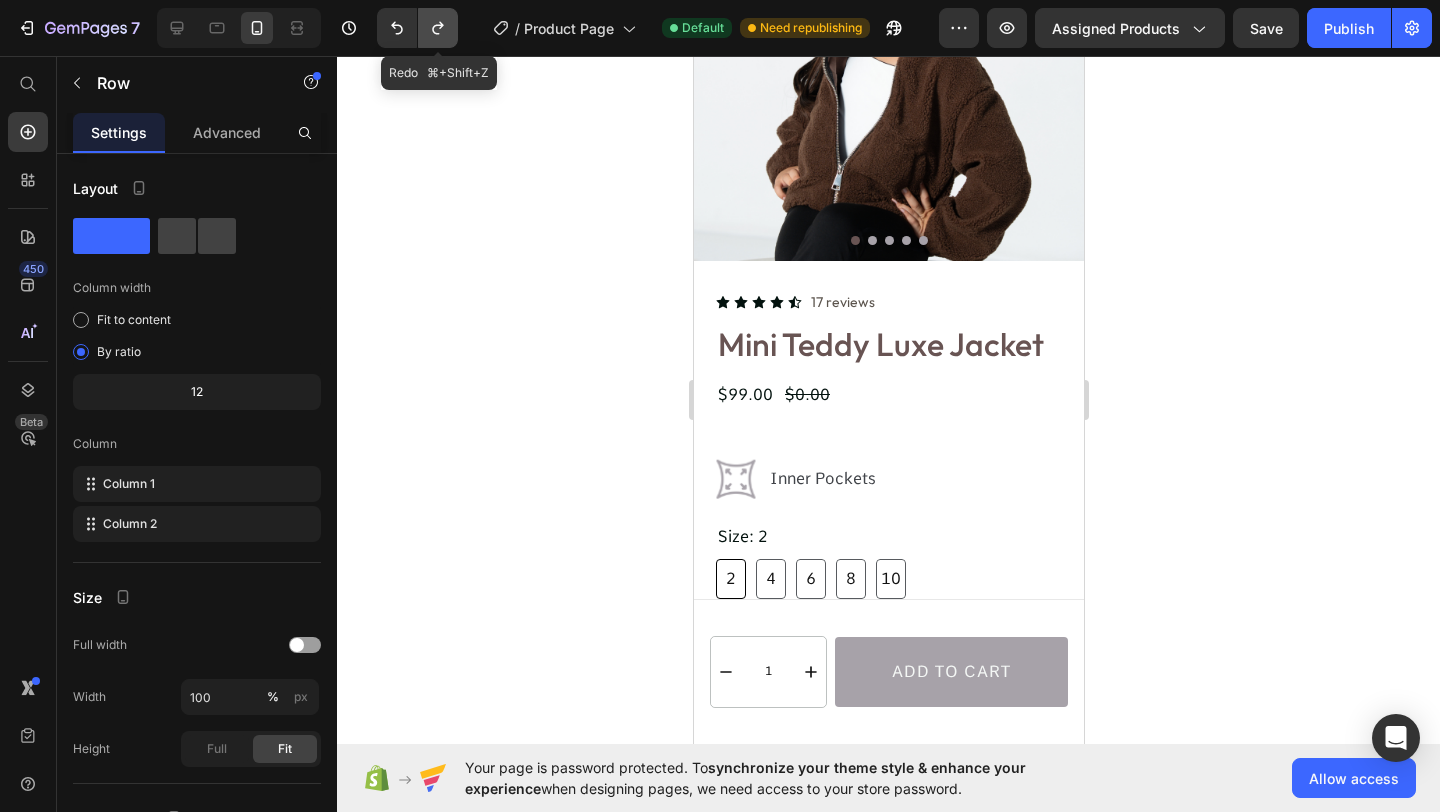 click 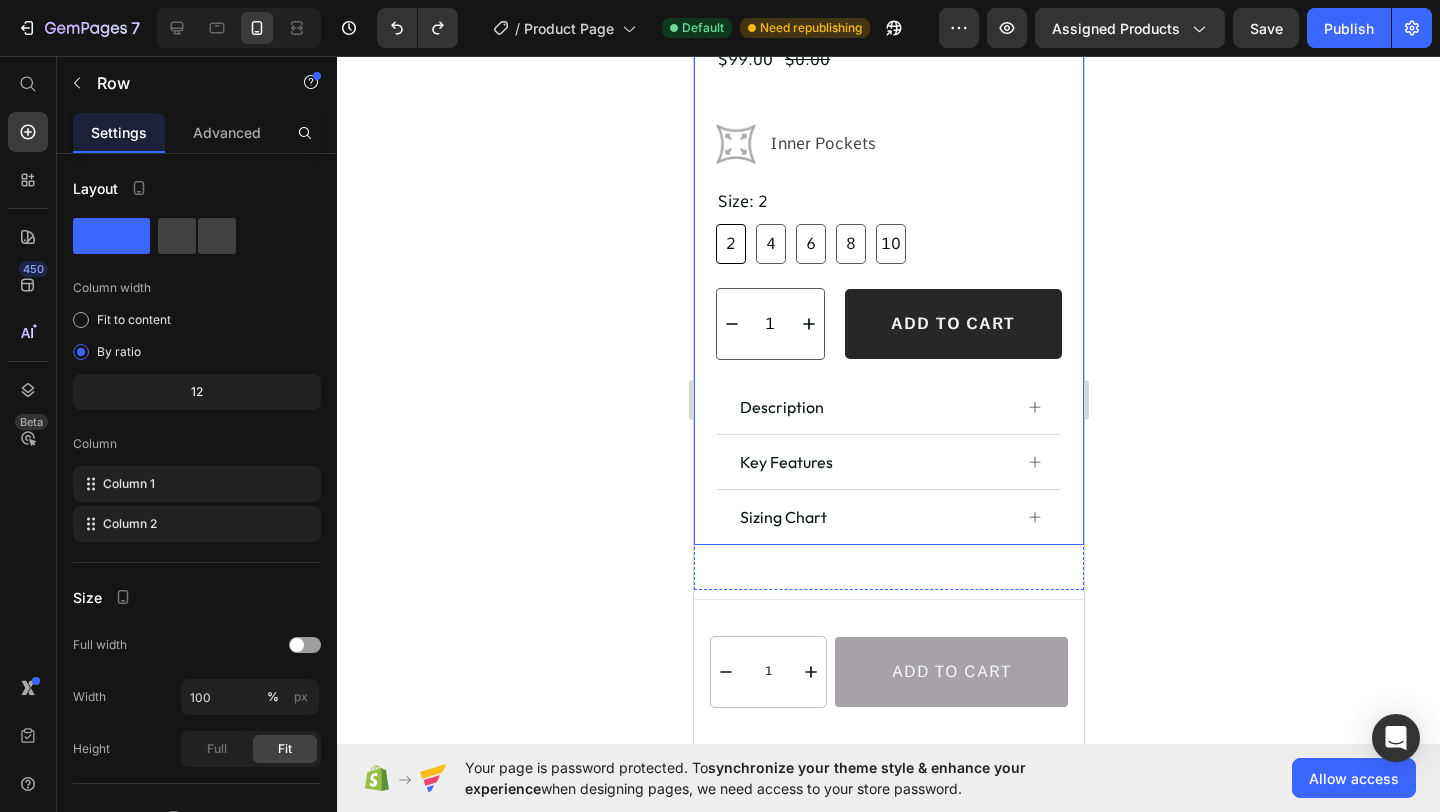 scroll, scrollTop: 645, scrollLeft: 0, axis: vertical 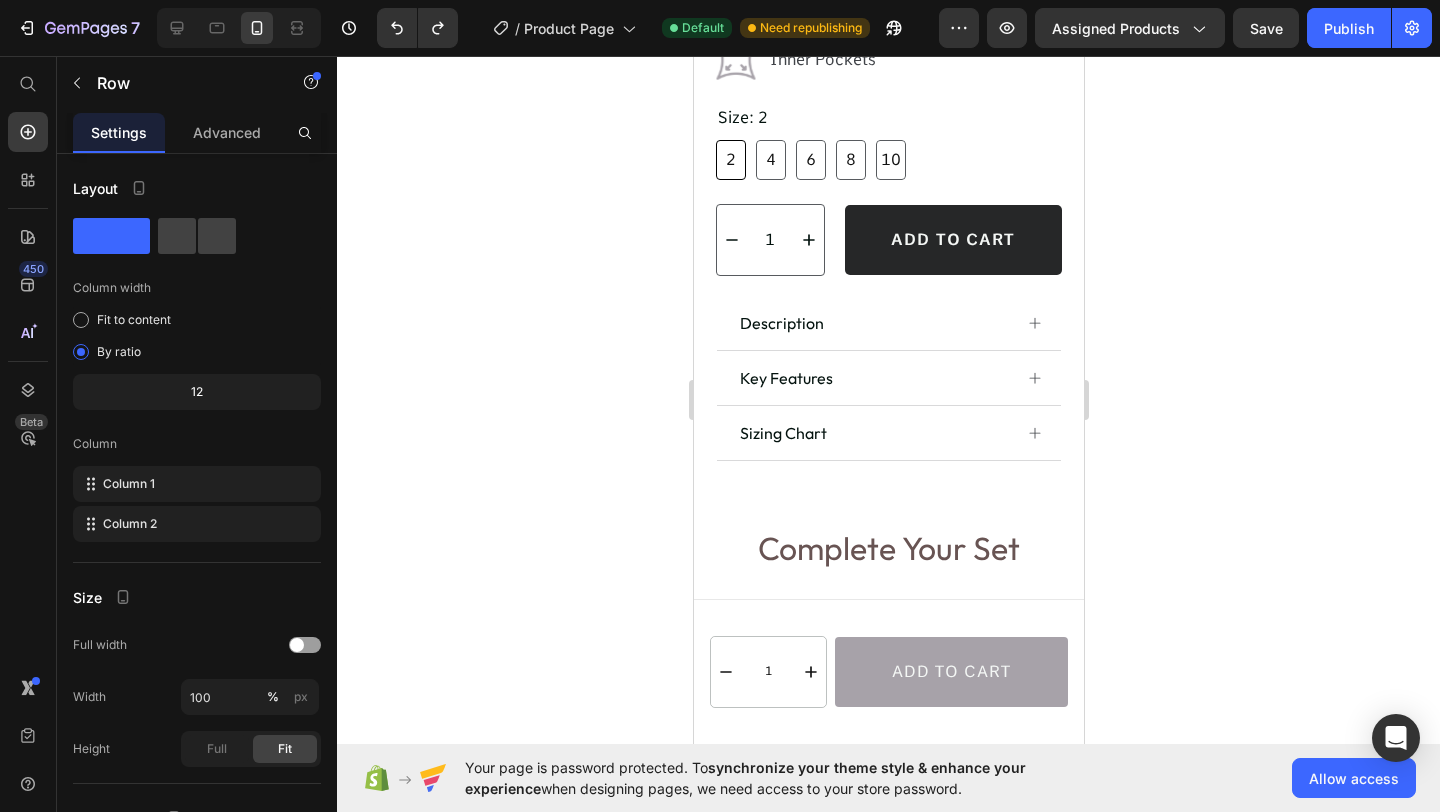 type 